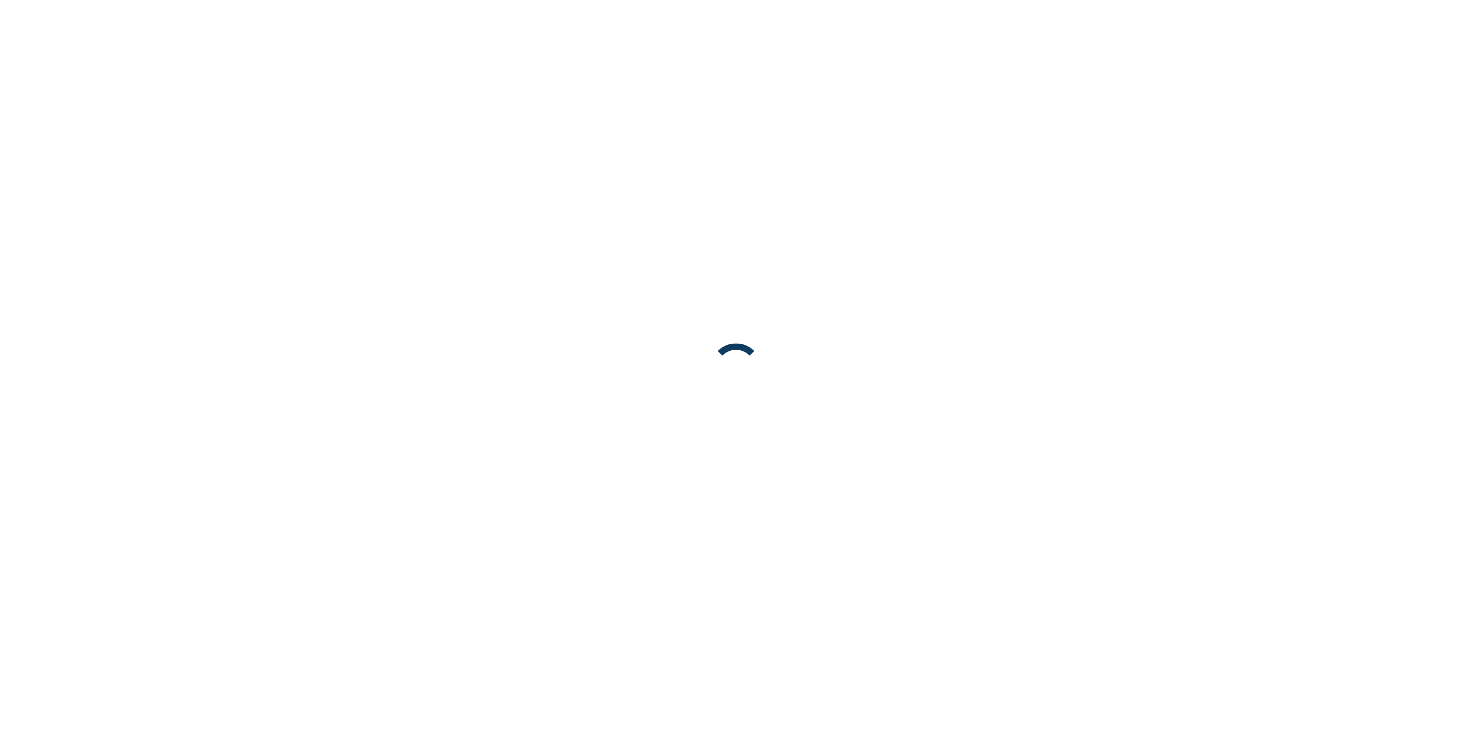 scroll, scrollTop: 0, scrollLeft: 0, axis: both 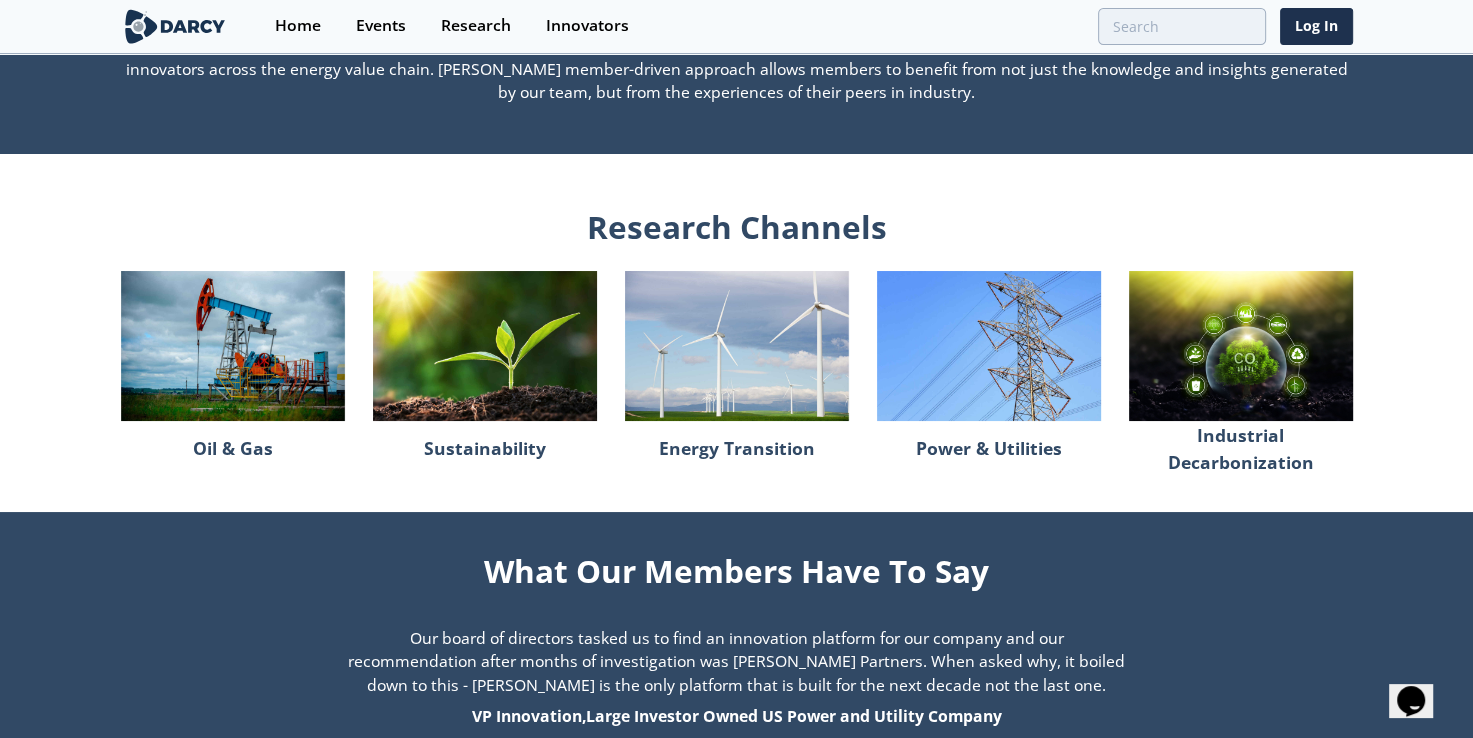 click at bounding box center (233, 345) 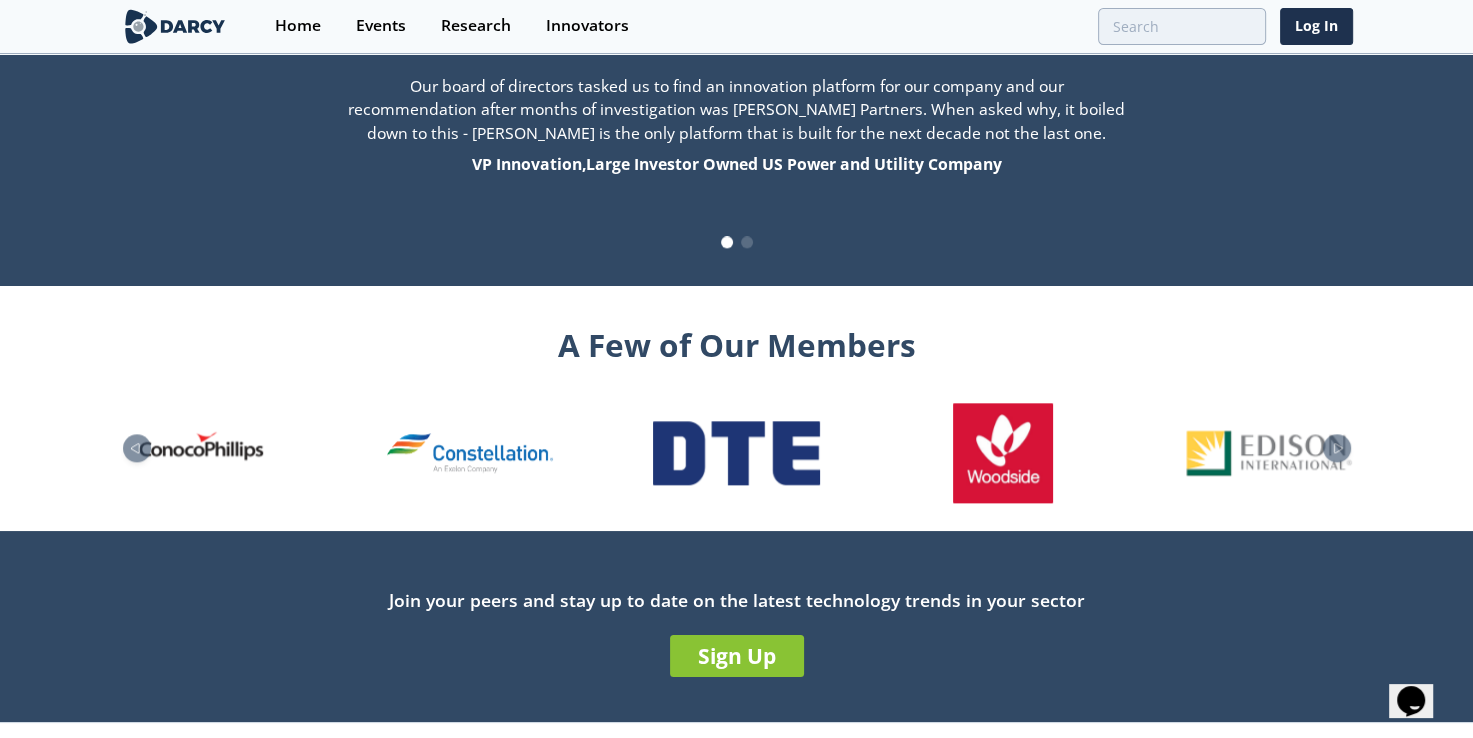 scroll, scrollTop: 2128, scrollLeft: 0, axis: vertical 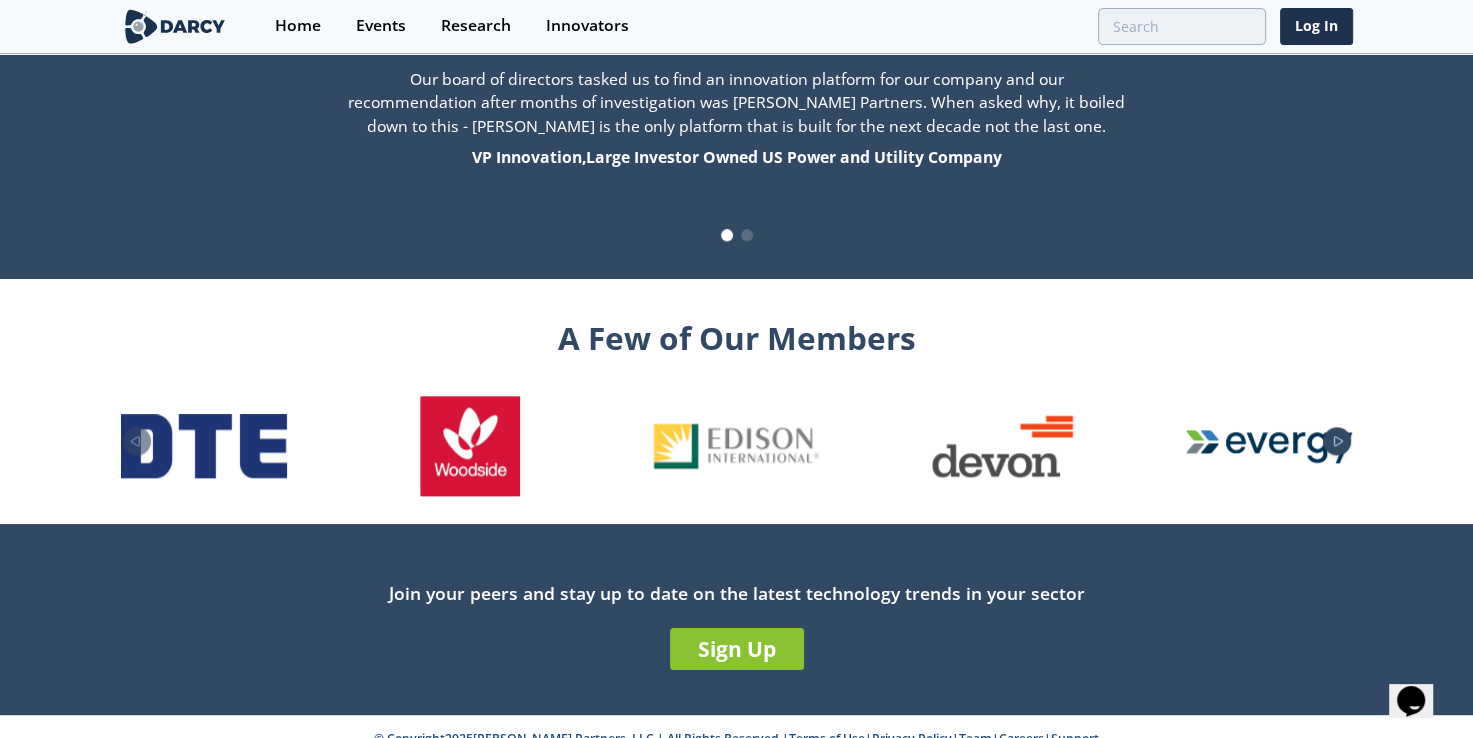 click 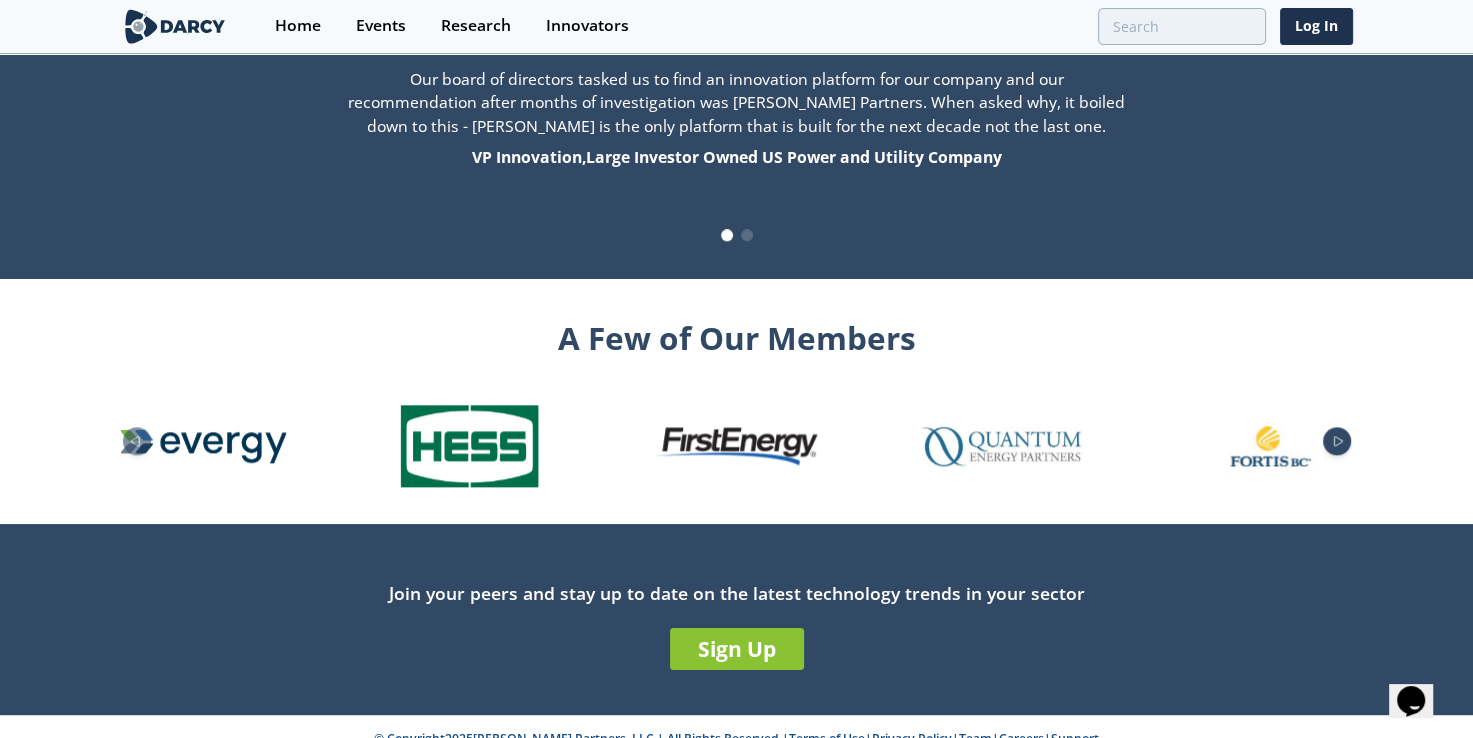 click 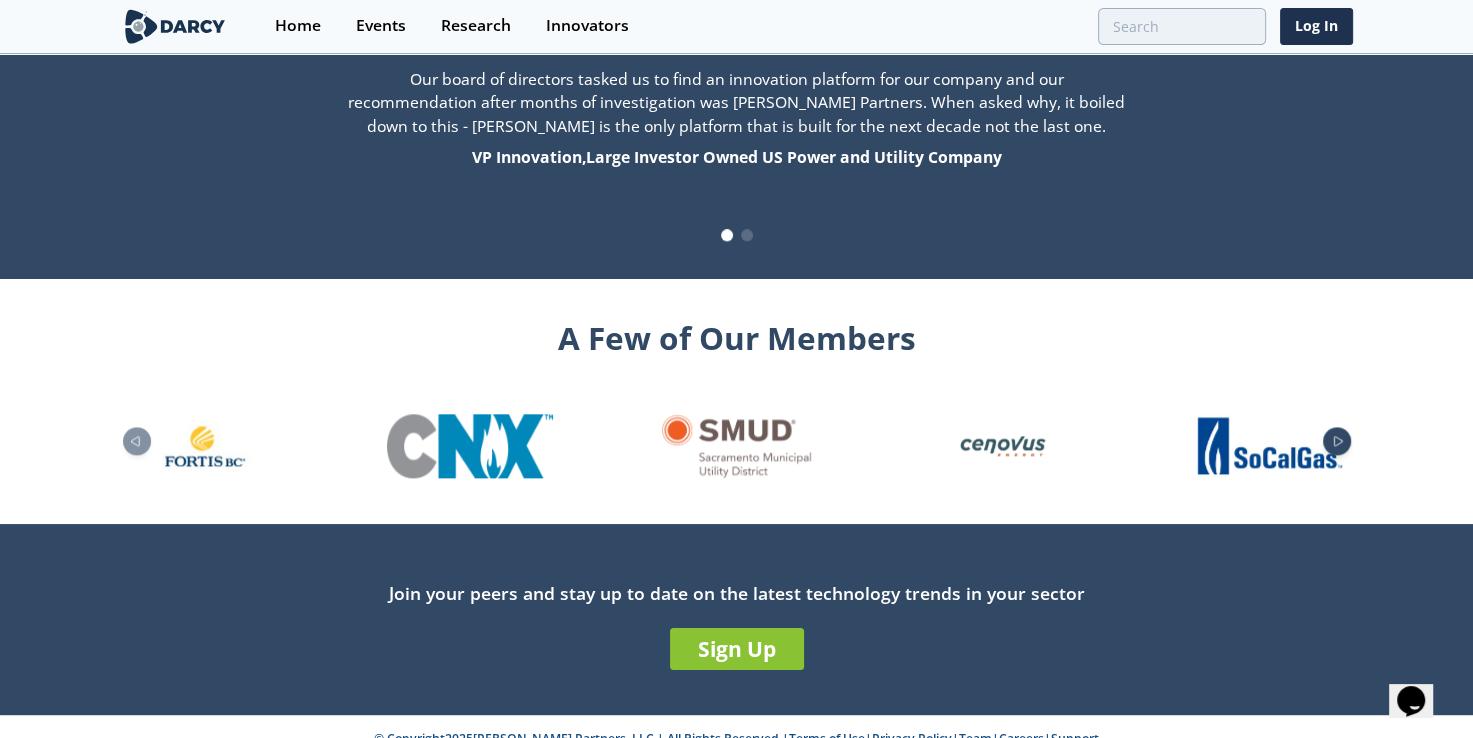click 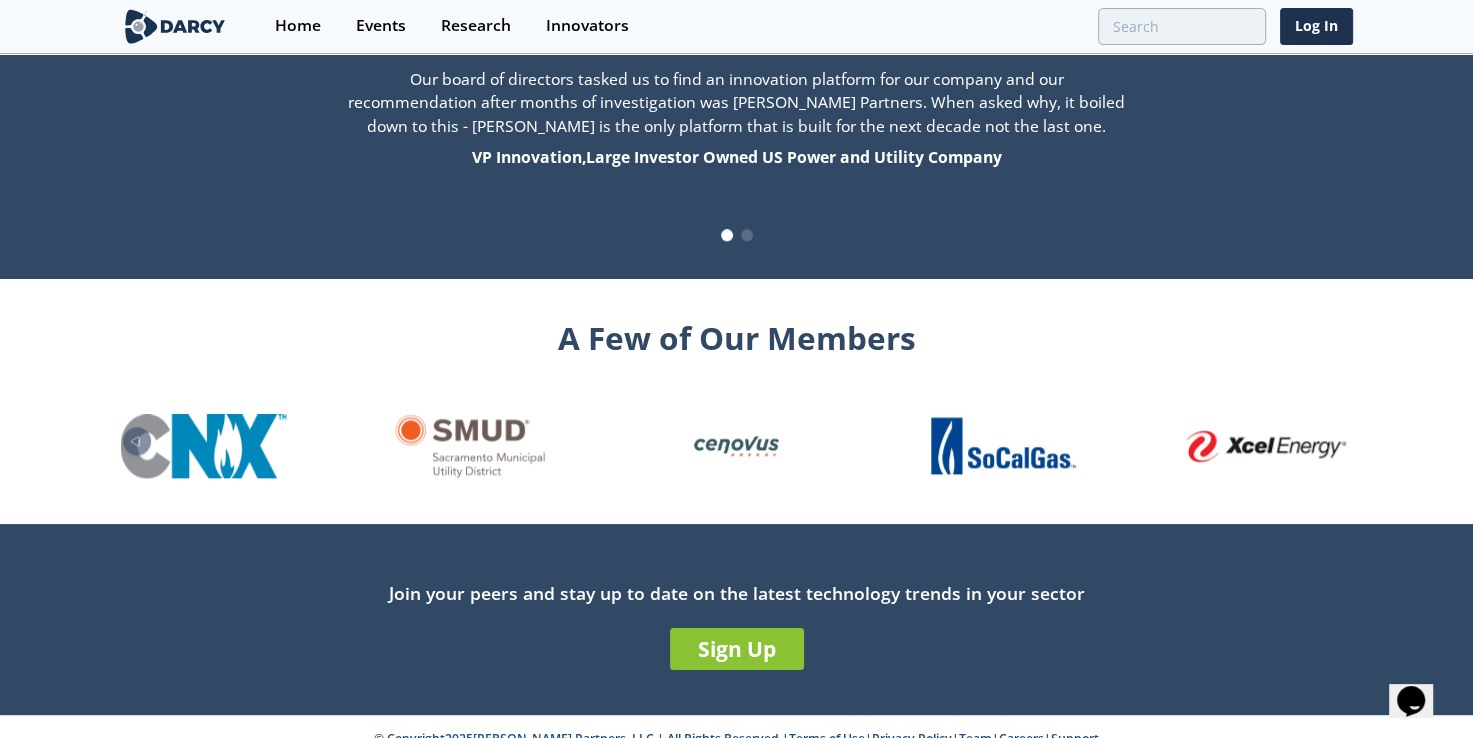 click on "A Few of Our Members" at bounding box center [736, 401] 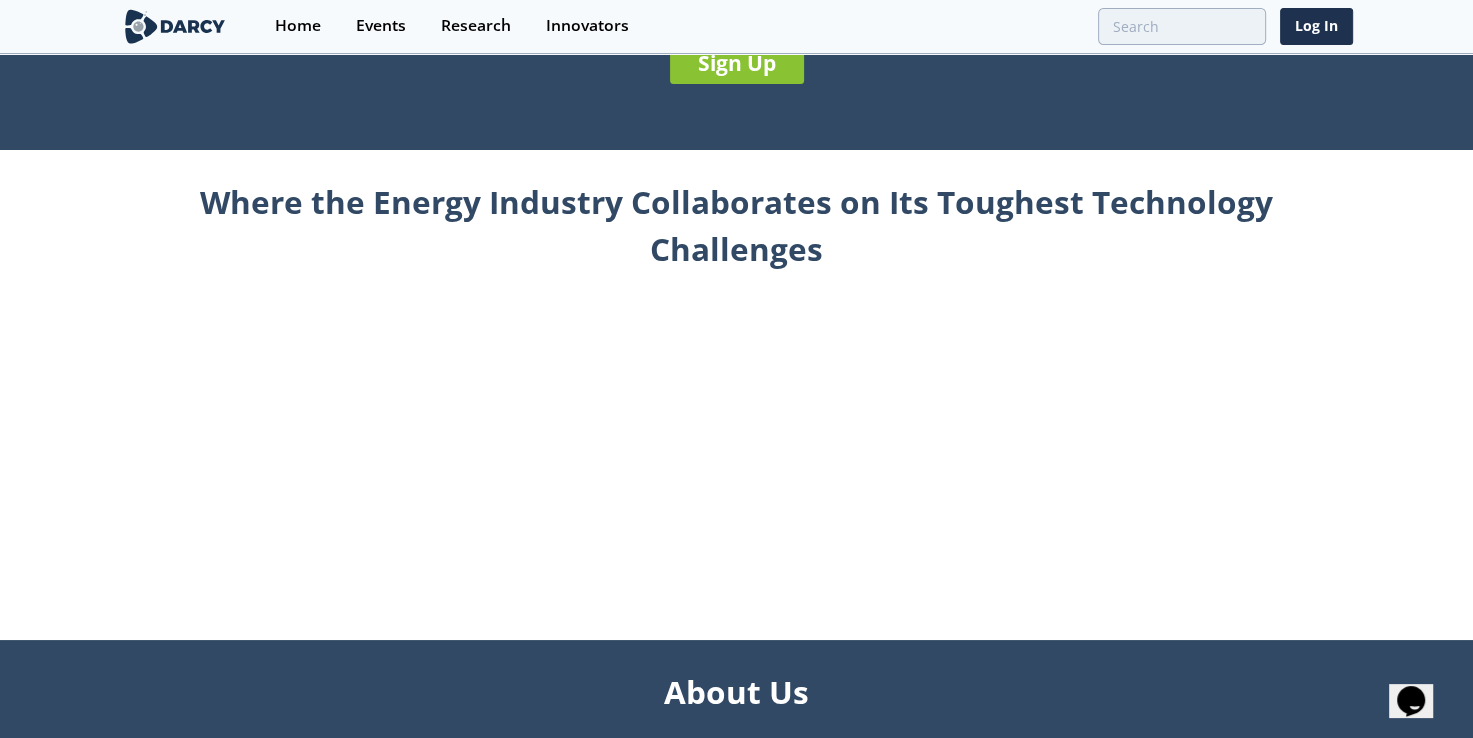 scroll, scrollTop: 191, scrollLeft: 0, axis: vertical 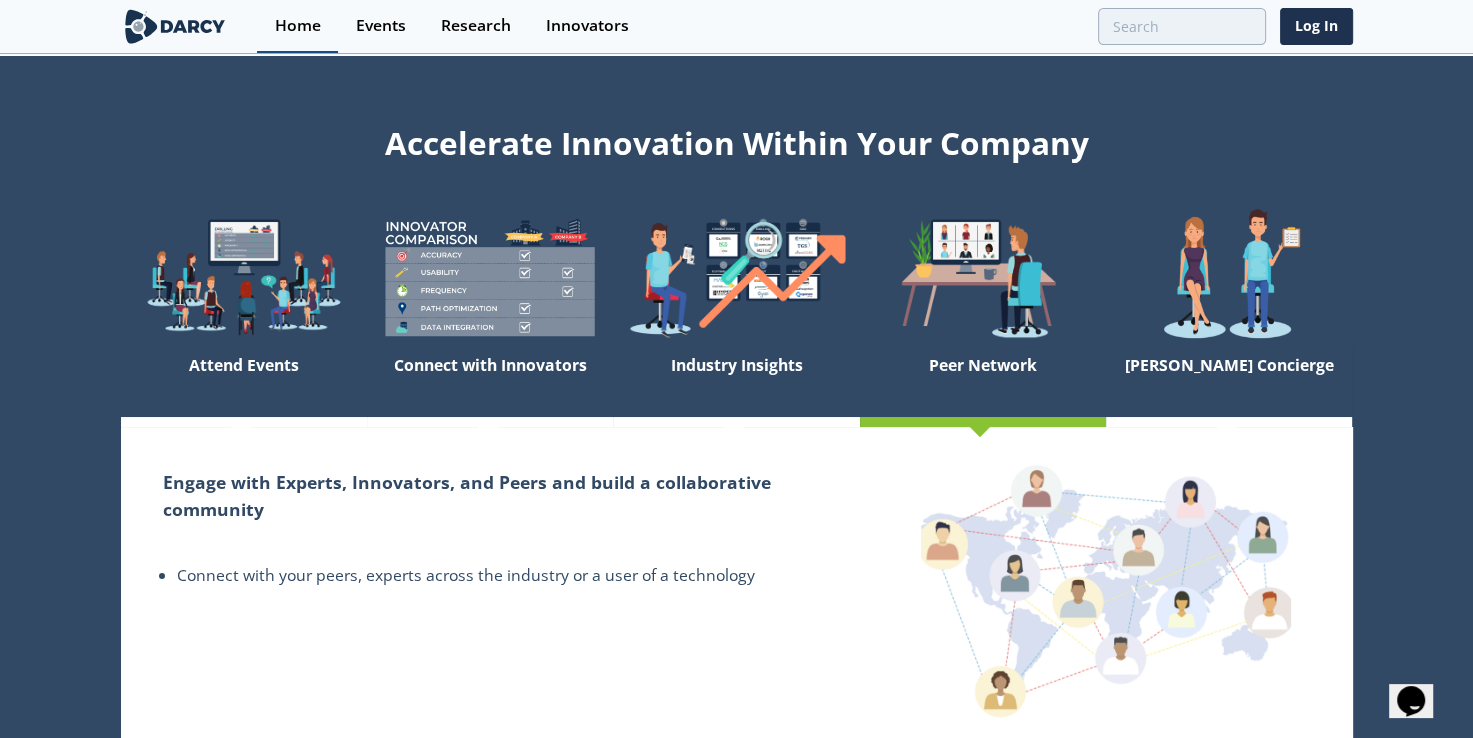 click on "Home" at bounding box center [297, 26] 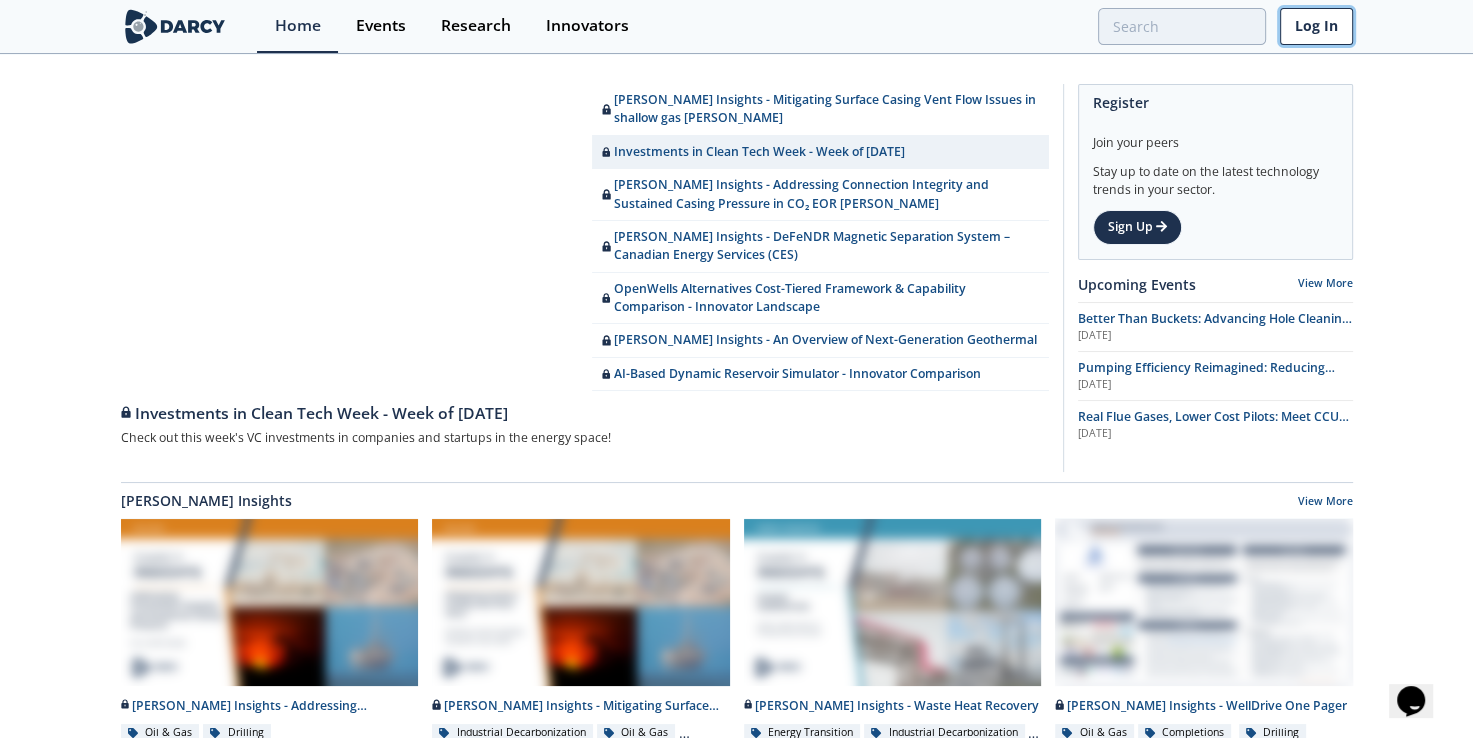 click on "Log In" at bounding box center [1316, 26] 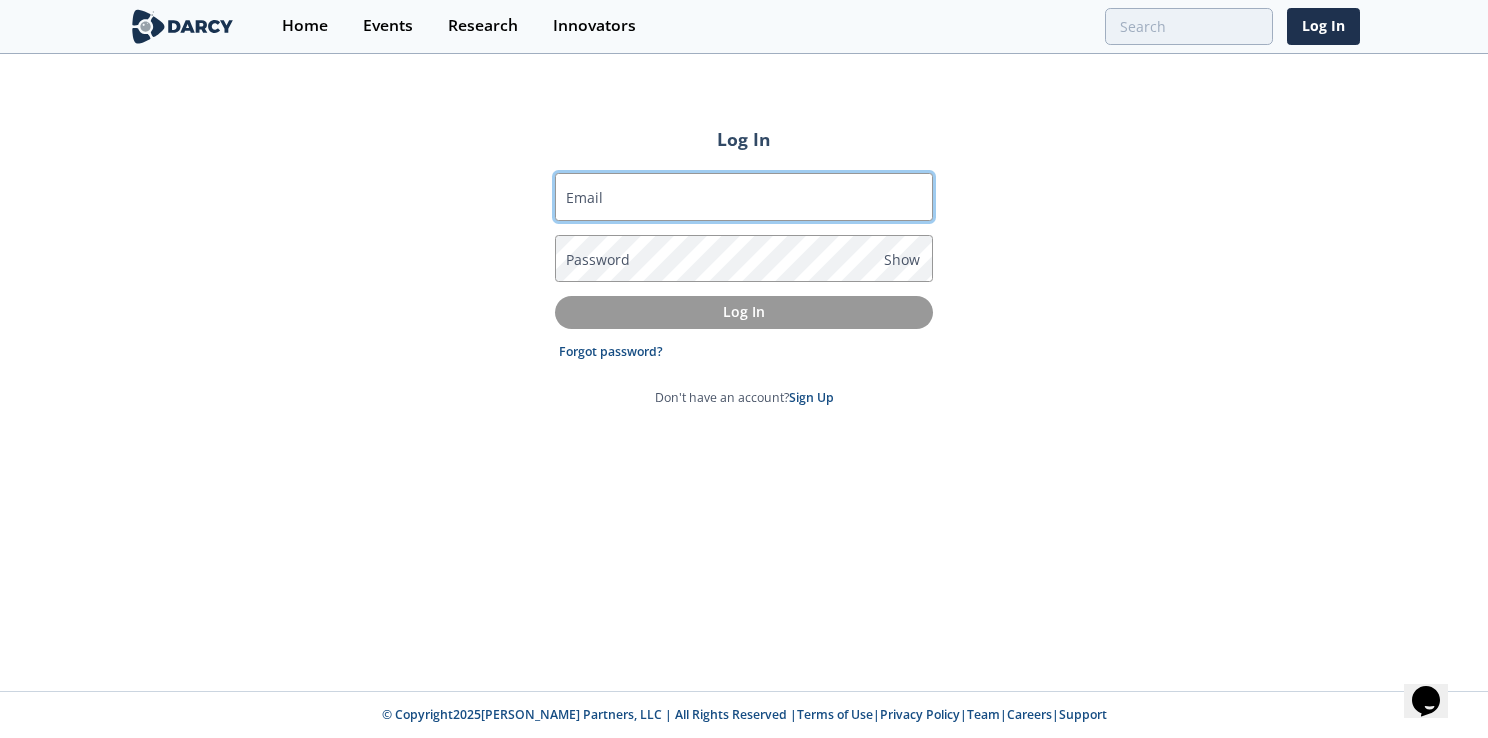 click on "Email" at bounding box center (744, 197) 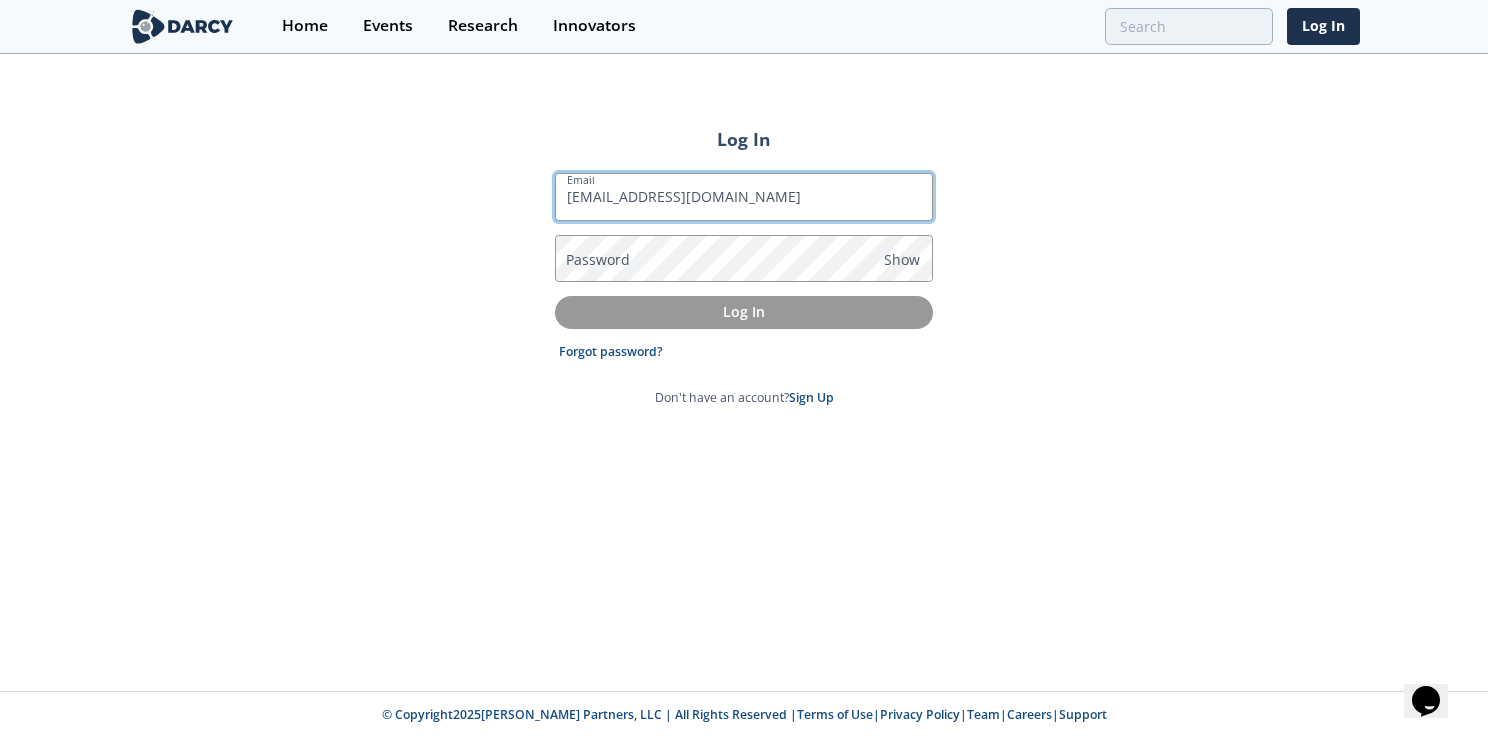 type on "[EMAIL_ADDRESS][DOMAIN_NAME]" 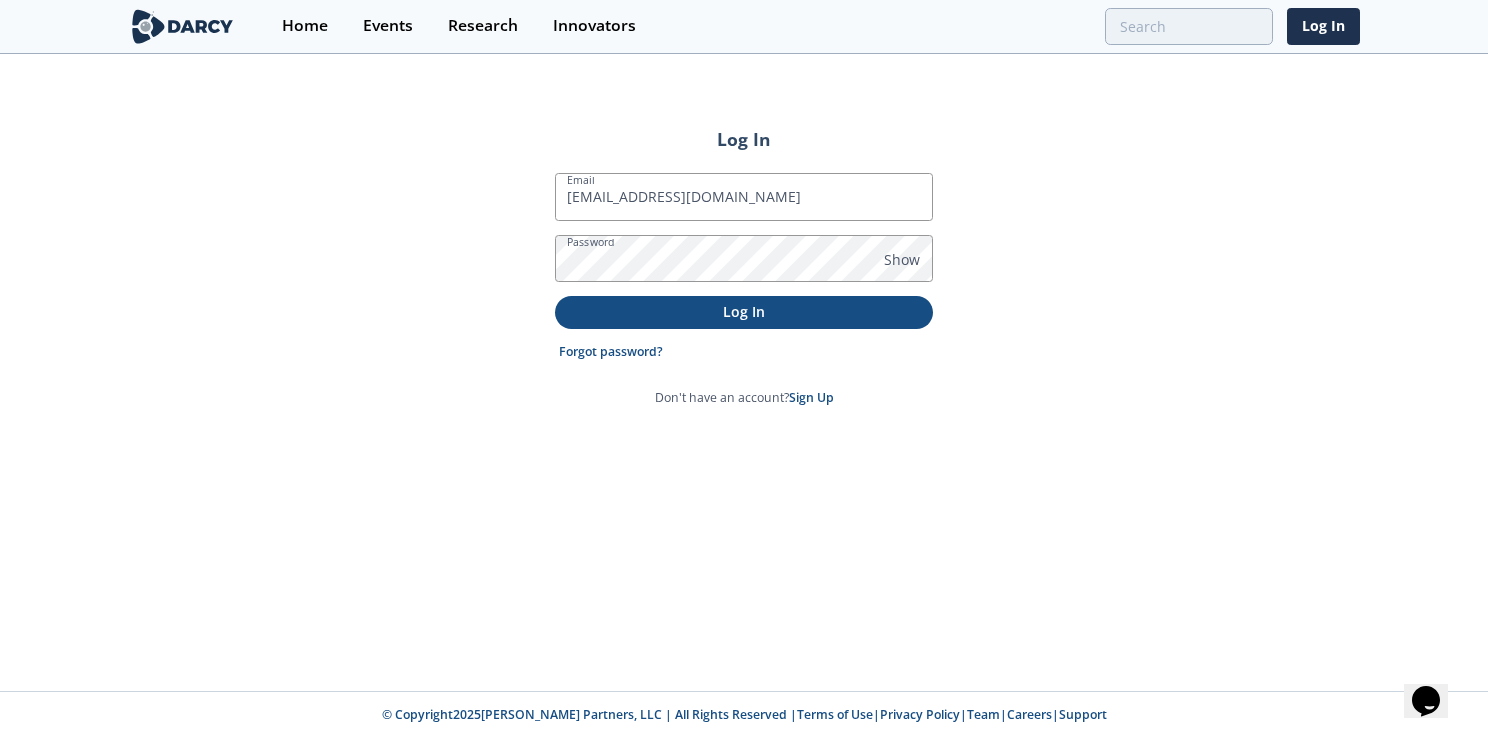 click on "Log In" at bounding box center (744, 311) 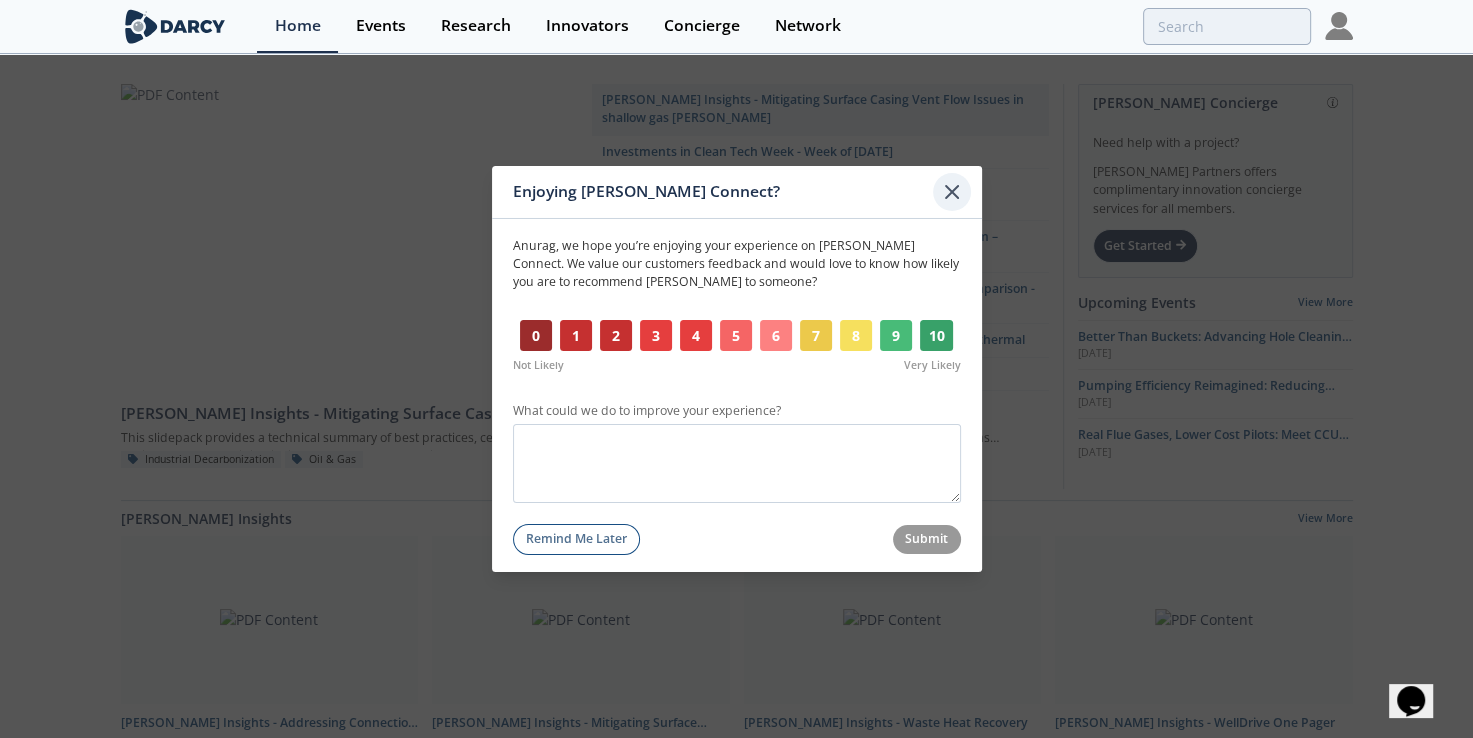 click 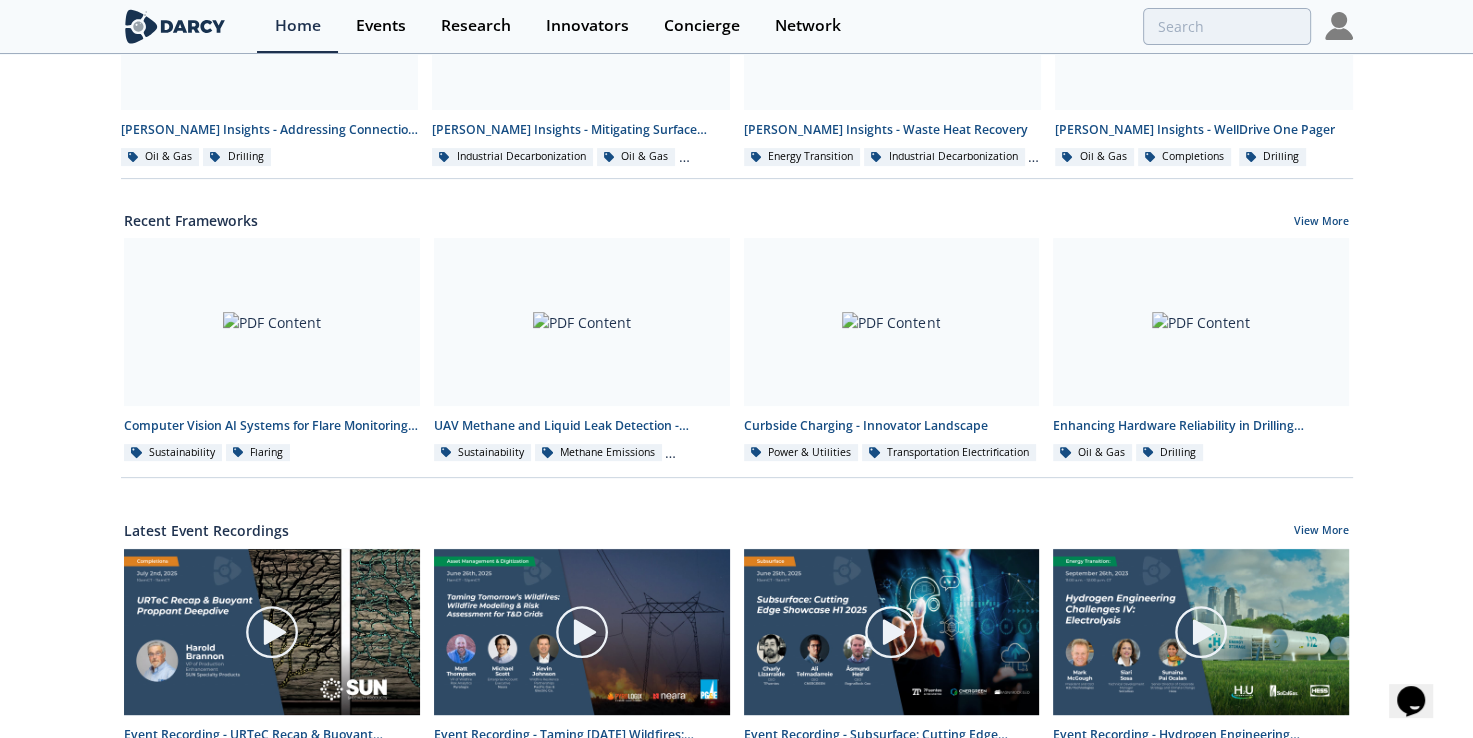 scroll, scrollTop: 580, scrollLeft: 0, axis: vertical 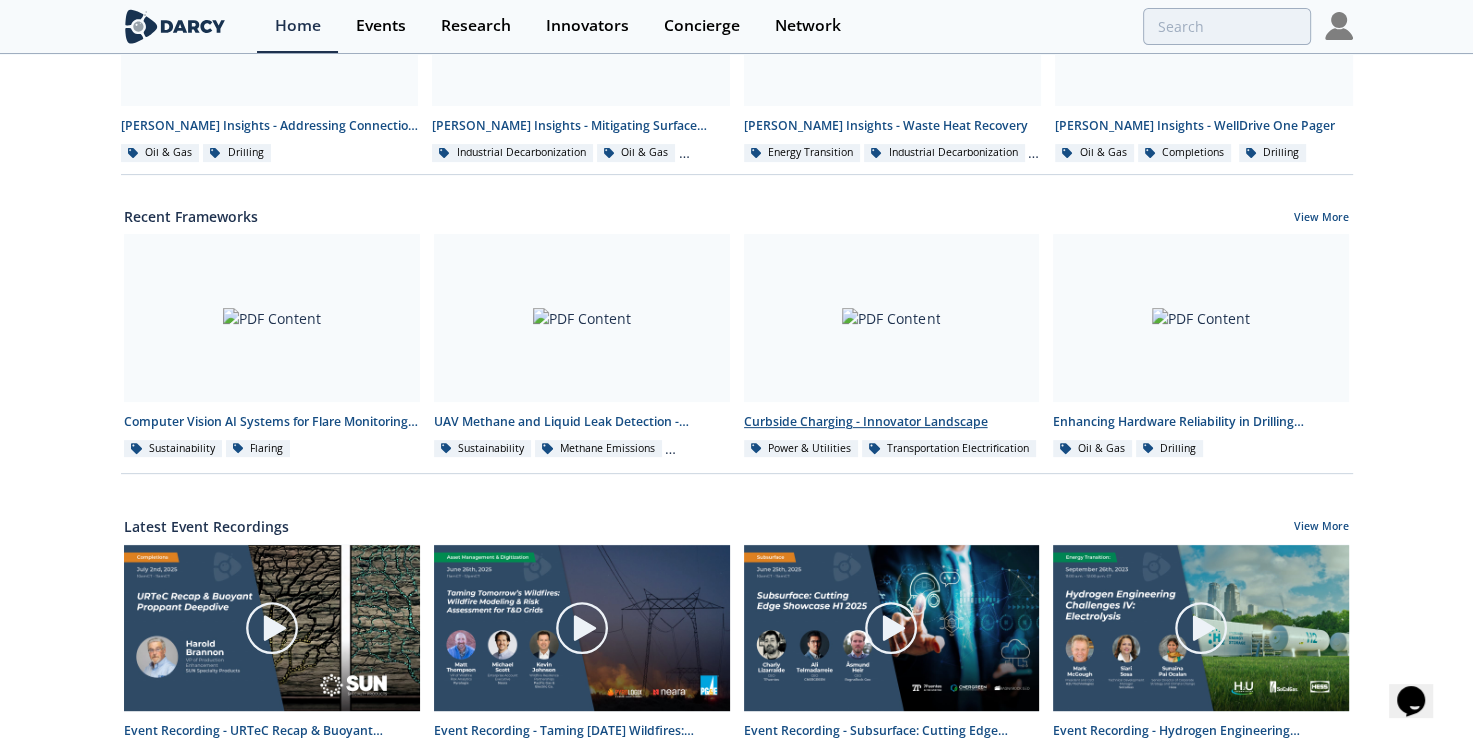 click at bounding box center [892, 318] 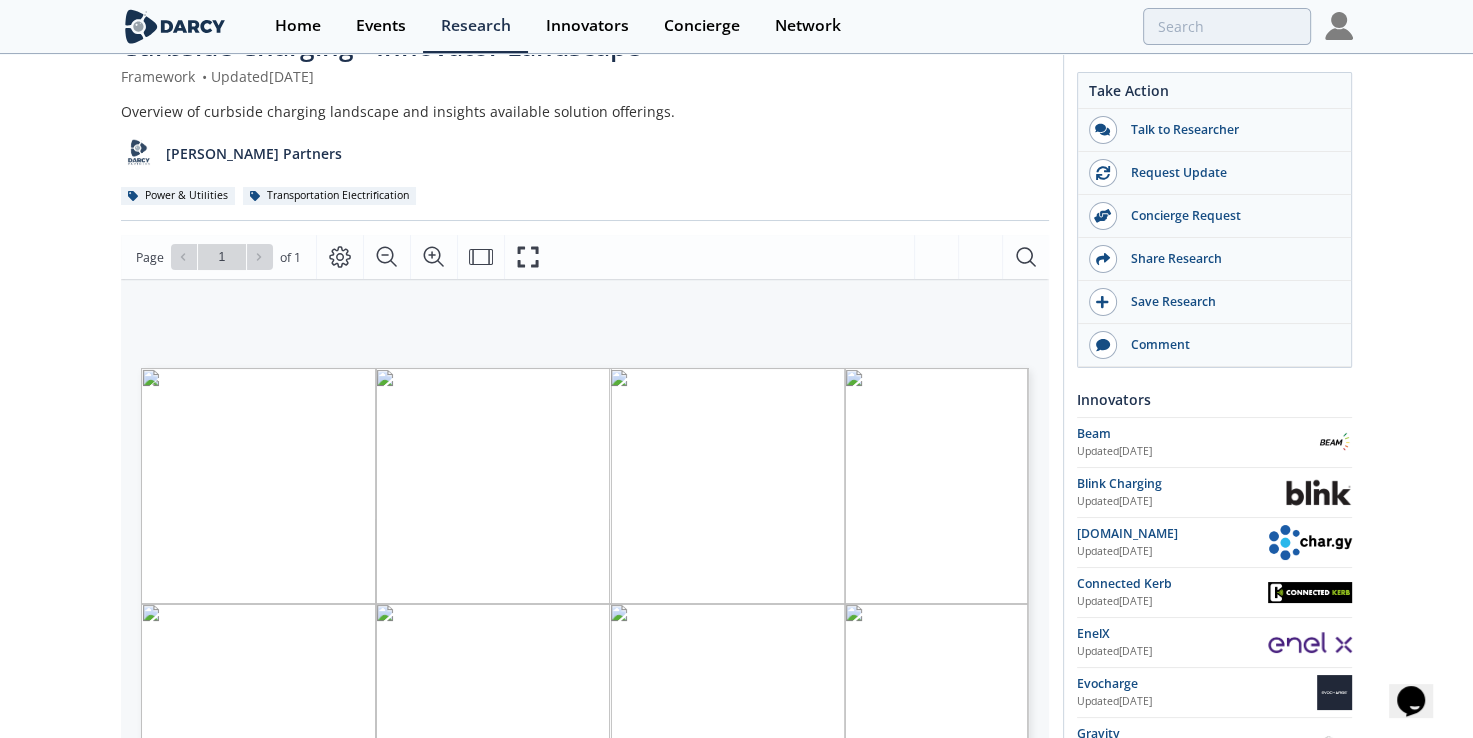 scroll, scrollTop: 0, scrollLeft: 0, axis: both 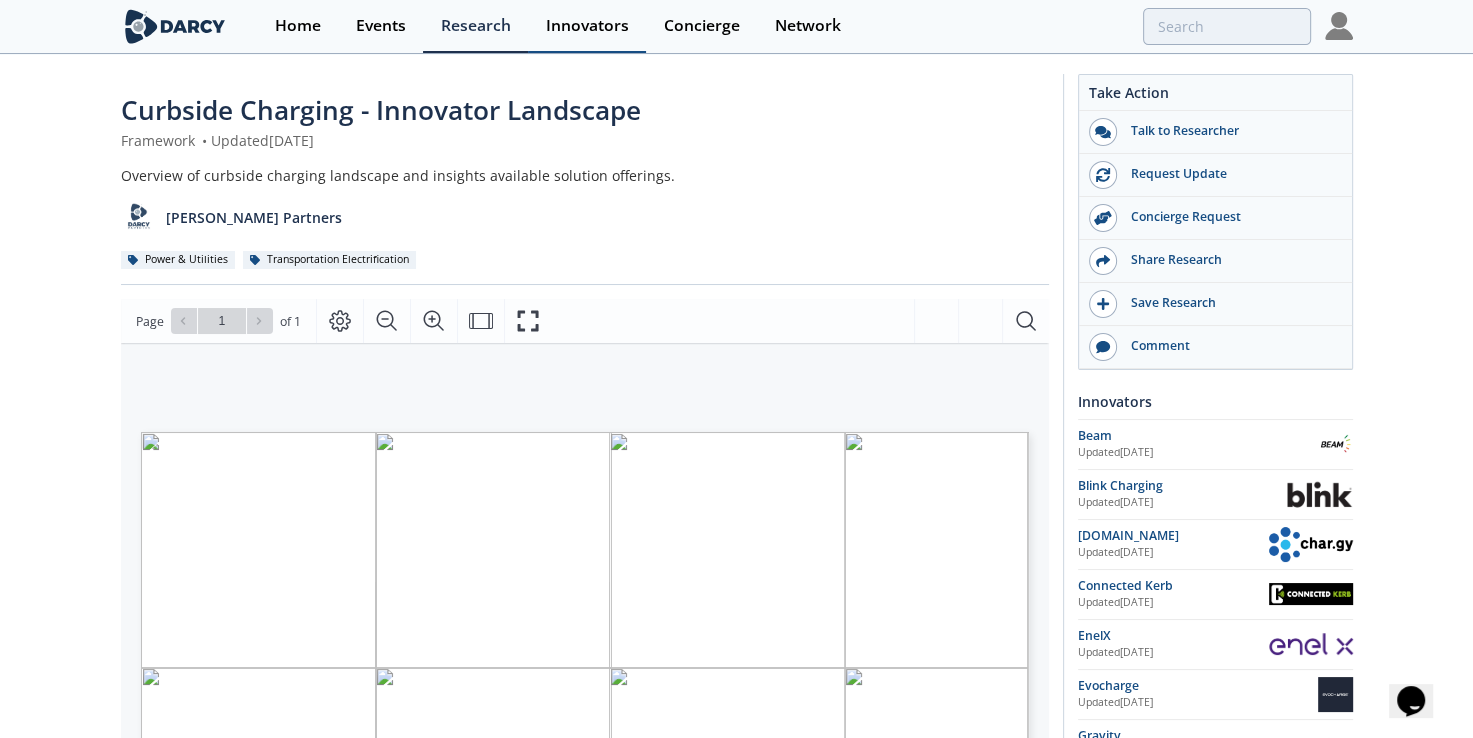 click on "Innovators" at bounding box center (587, 26) 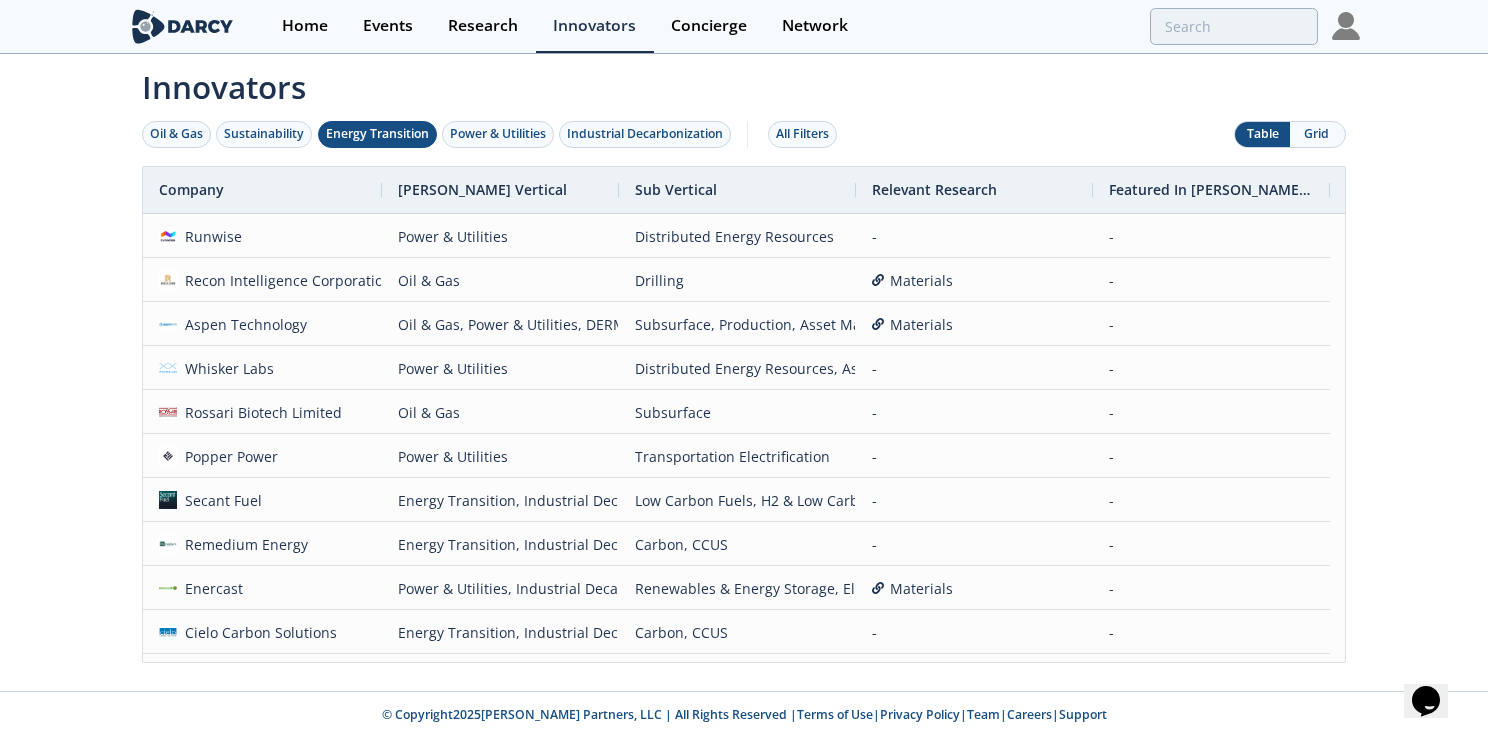 click on "Energy Transition" at bounding box center (377, 134) 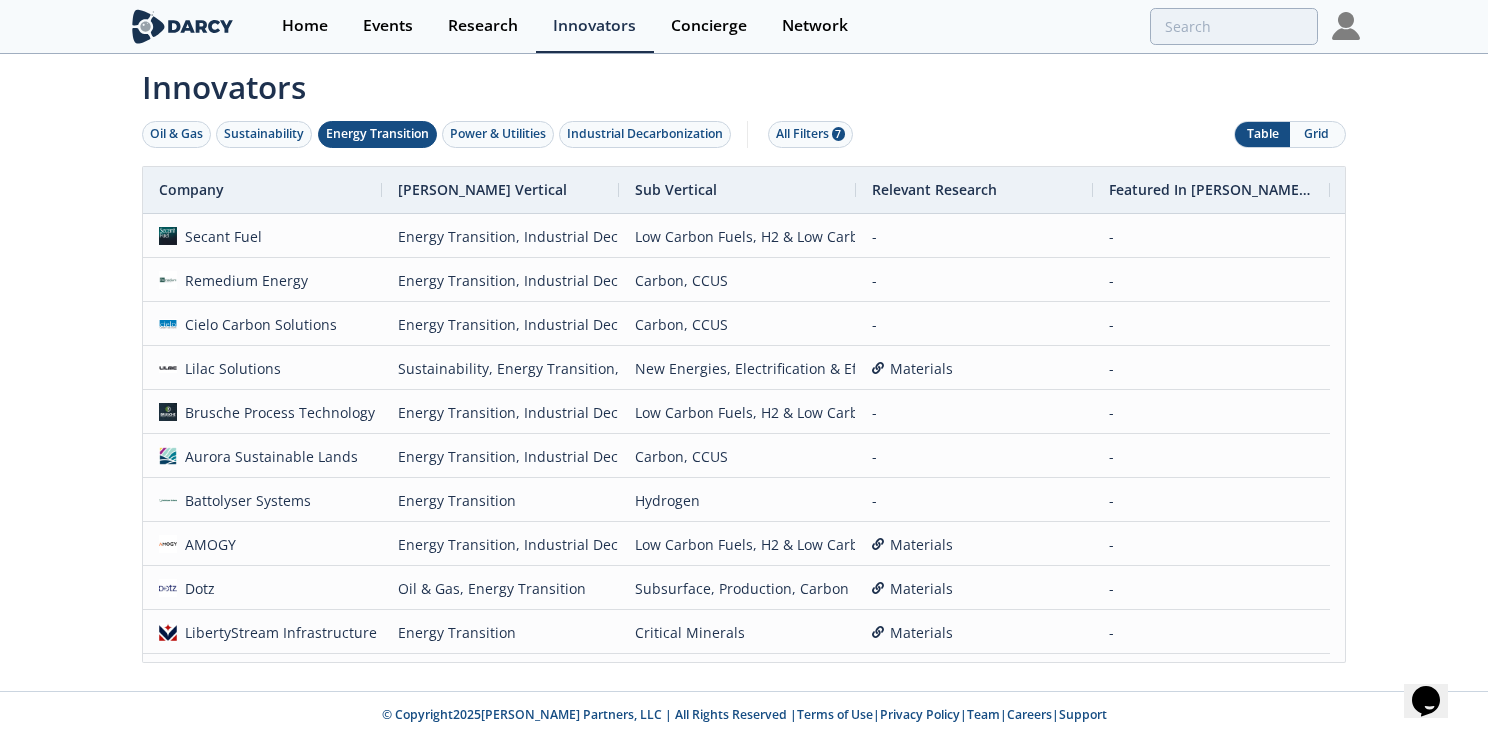 drag, startPoint x: 246, startPoint y: 230, endPoint x: 18, endPoint y: 335, distance: 251.01593 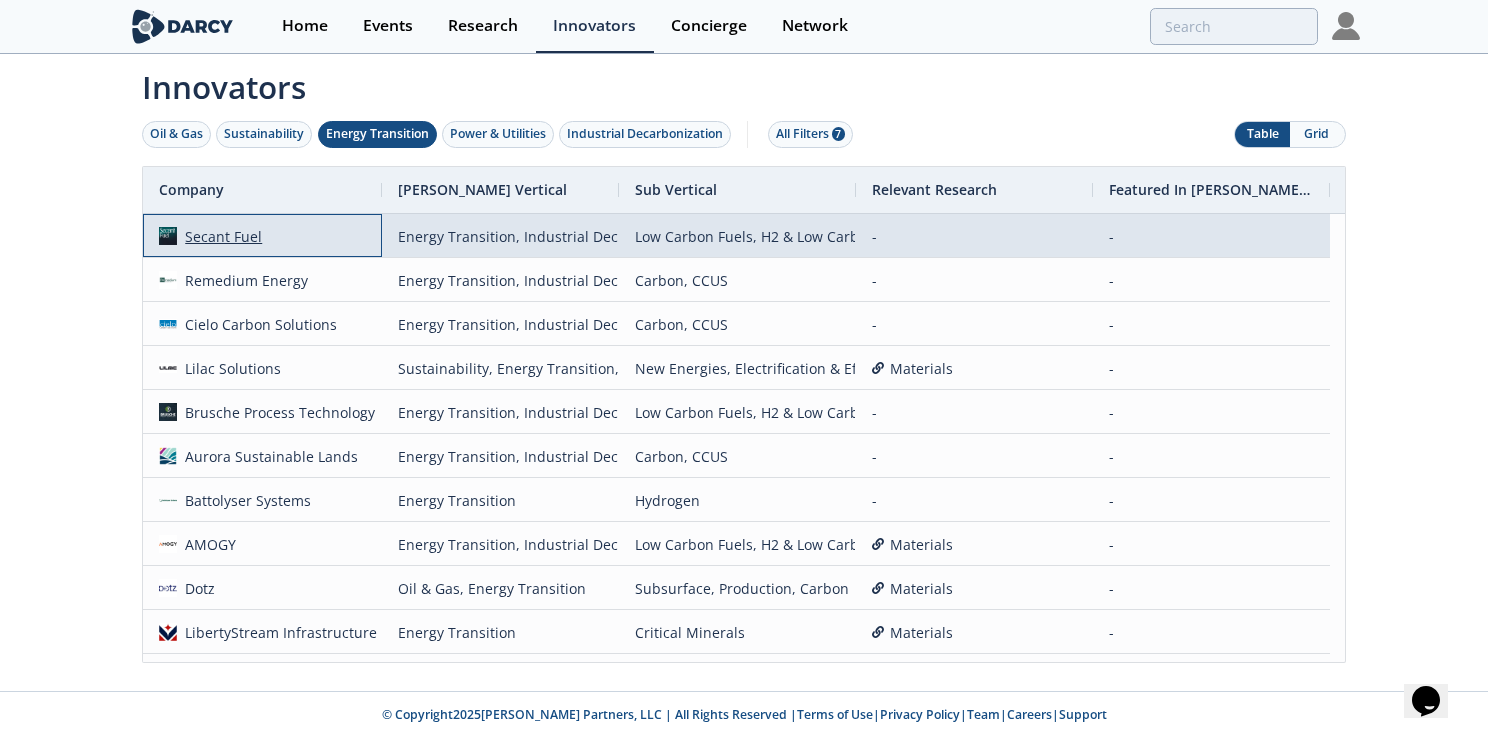 click on "Secant Fuel" at bounding box center [220, 236] 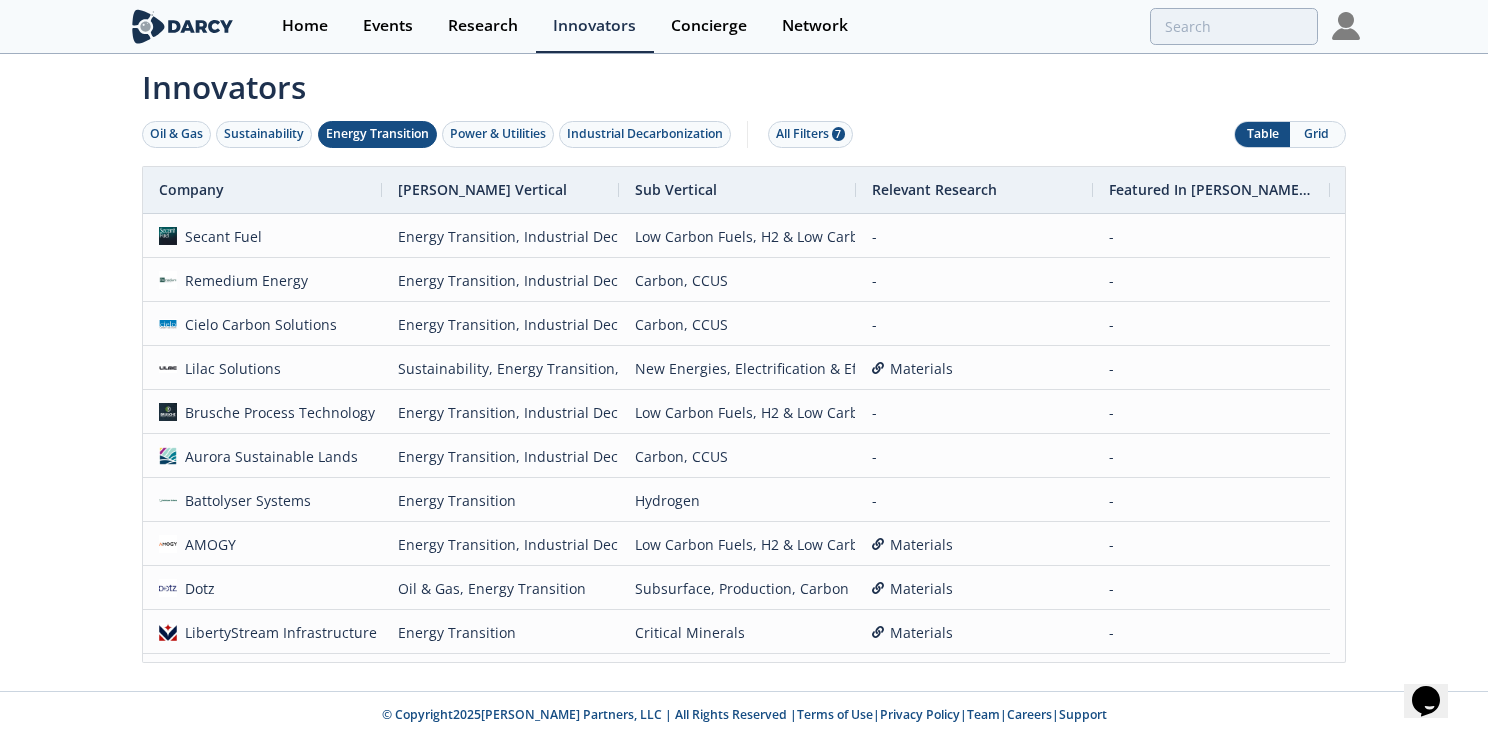 drag, startPoint x: 132, startPoint y: 214, endPoint x: 48, endPoint y: 350, distance: 159.84993 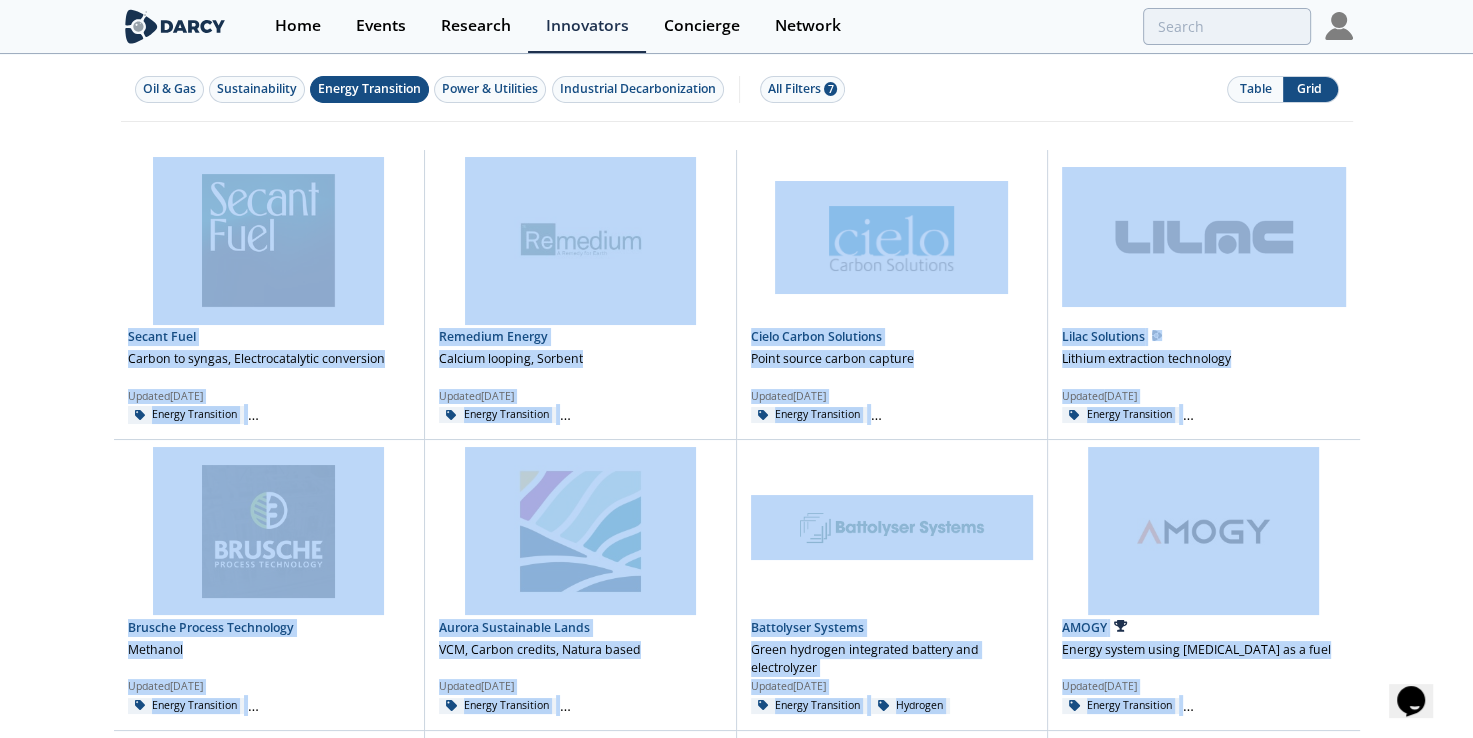 scroll, scrollTop: 0, scrollLeft: 0, axis: both 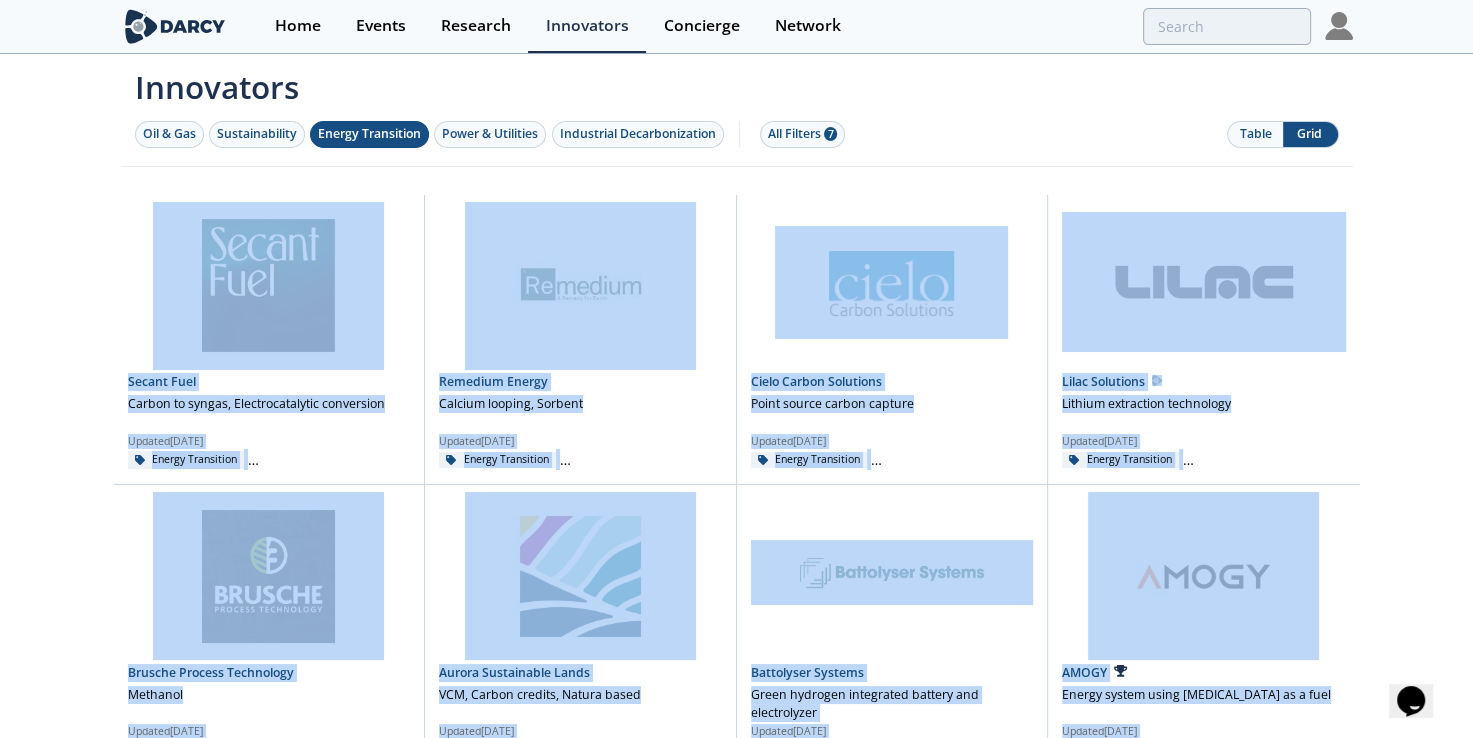 click on "Table" at bounding box center (1255, 134) 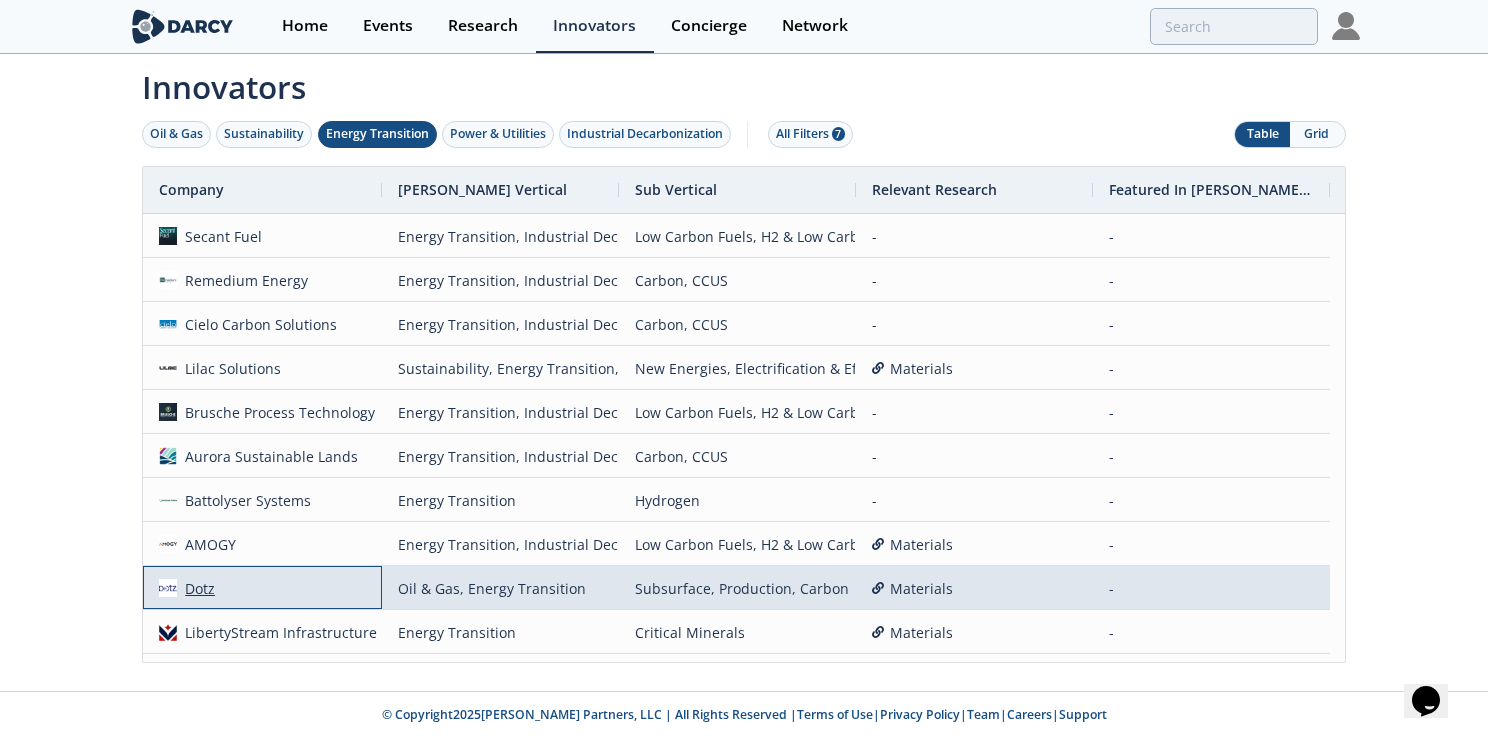 click on "Dotz" at bounding box center (196, 588) 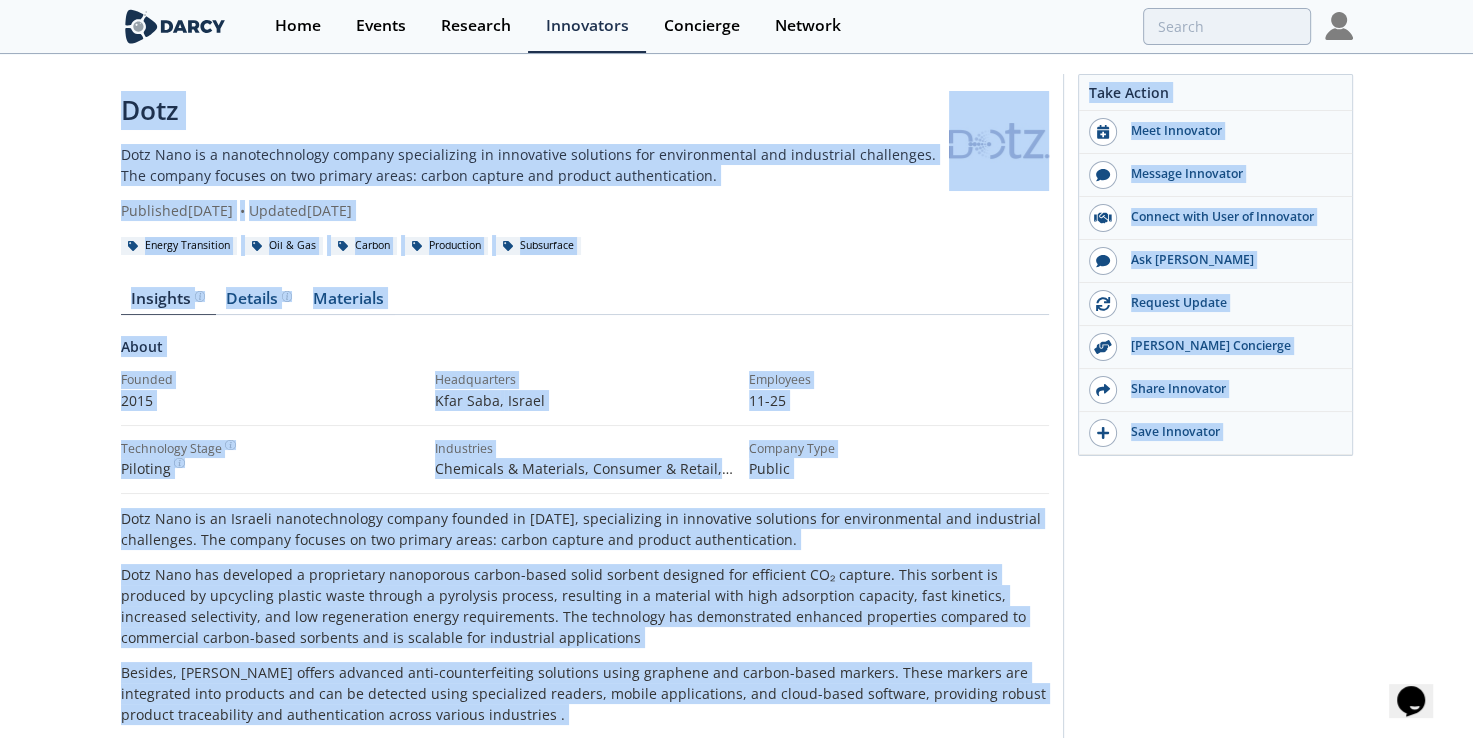 click on "Dotz Nano is an Israeli nanotechnology company founded in [DATE], specializing in innovative solutions for environmental and industrial challenges. The company focuses on two primary areas: carbon capture and product authentication.
Dotz Nano has developed a proprietary nanoporous carbon-based solid sorbent designed for efficient CO₂ capture. This sorbent is produced by upcycling plastic waste through a pyrolysis process, resulting in a material with high adsorption capacity, fast kinetics, increased selectivity, and low regeneration energy requirements. The technology has demonstrated enhanced properties compared to commercial carbon-based sorbents and is scalable for industrial applications
BENEFITS
Utilizes recycled plastic waste to produce carbon-based sorbents.
The solid sorbents require less energy for regeneration compared to traditional chemical-based CO₂ capture methods, leading to lower operational costs.
CONSIDERATIONS" at bounding box center [585, 760] 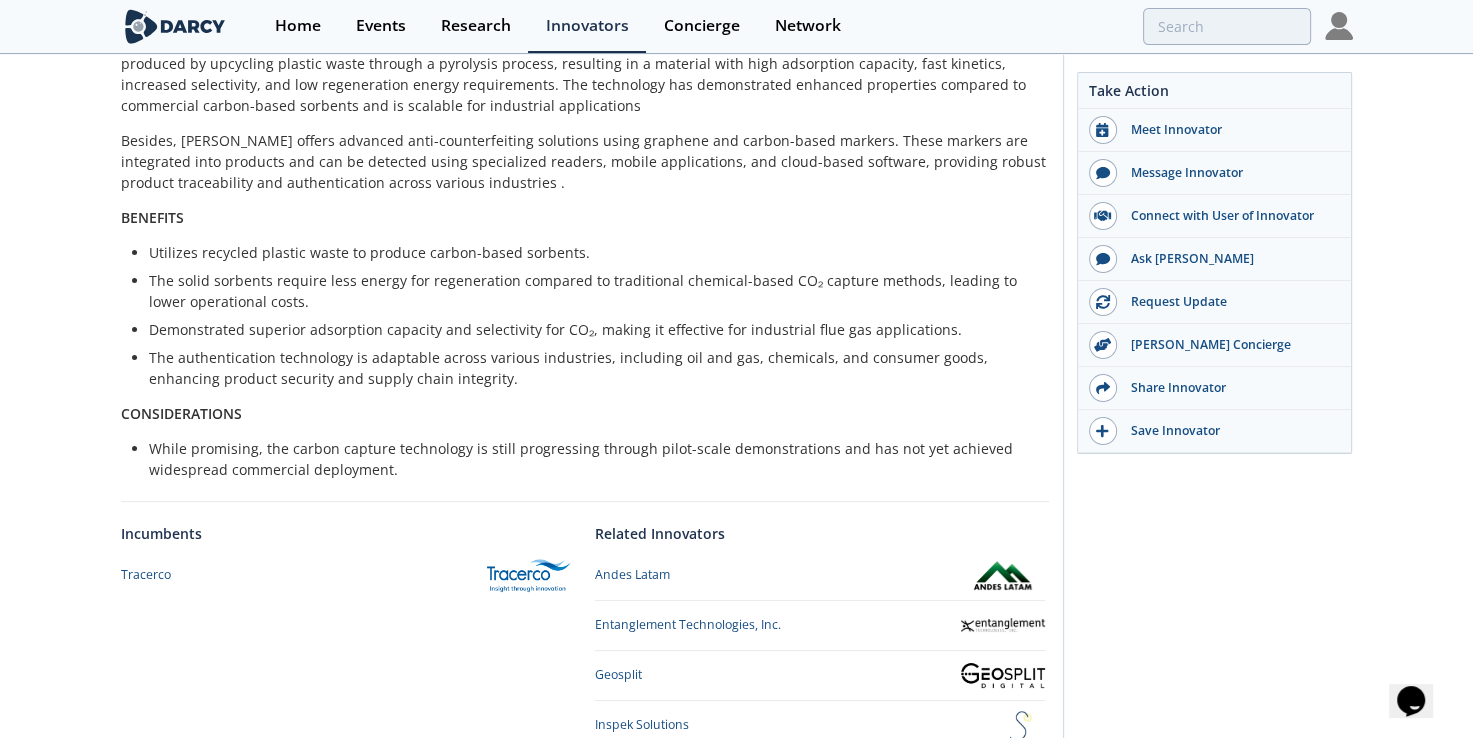 scroll, scrollTop: 548, scrollLeft: 0, axis: vertical 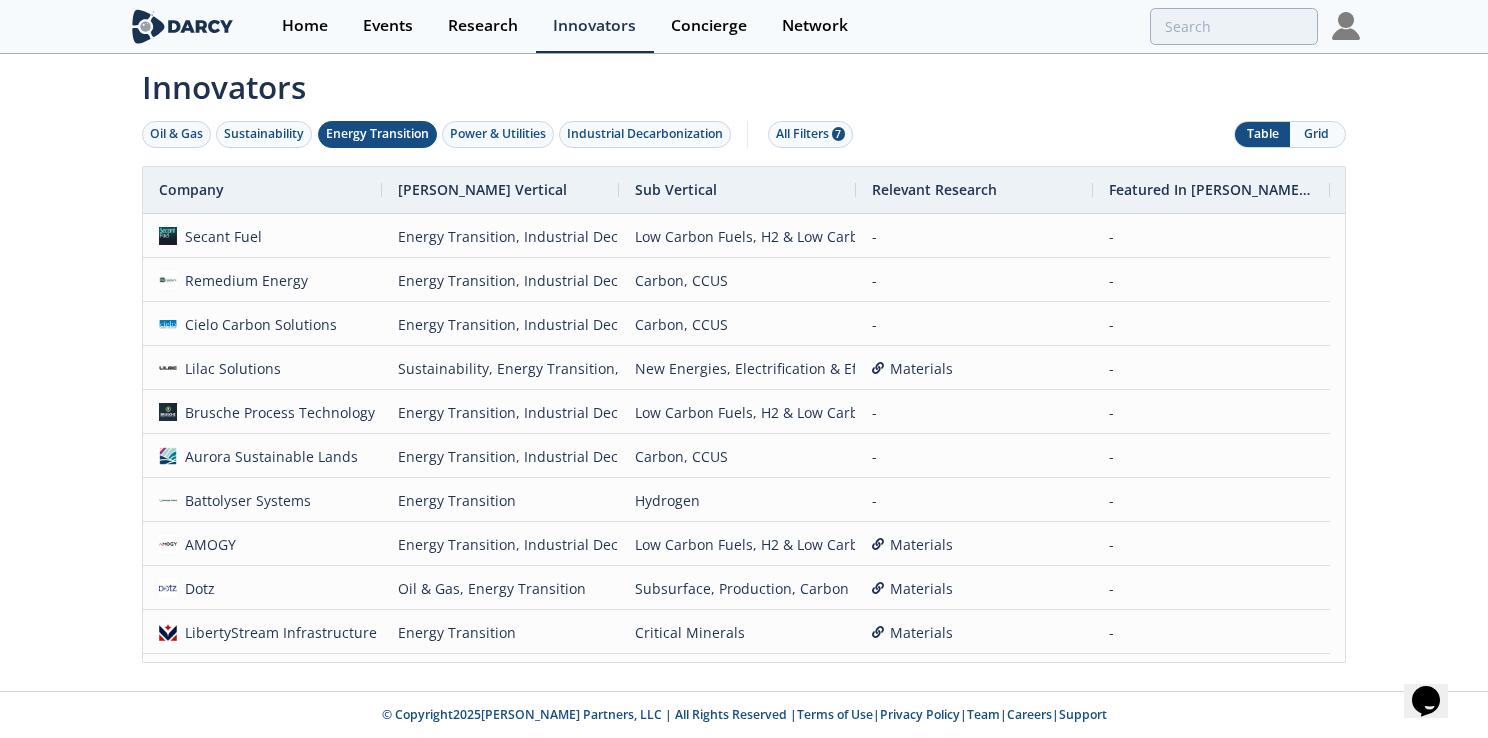 click on "Innovators
Oil & Gas
Sustainability
Energy Transition
Power & Utilities
Industrial Decarbonization
All Filters
7
Table
Grid
Company
- - -" 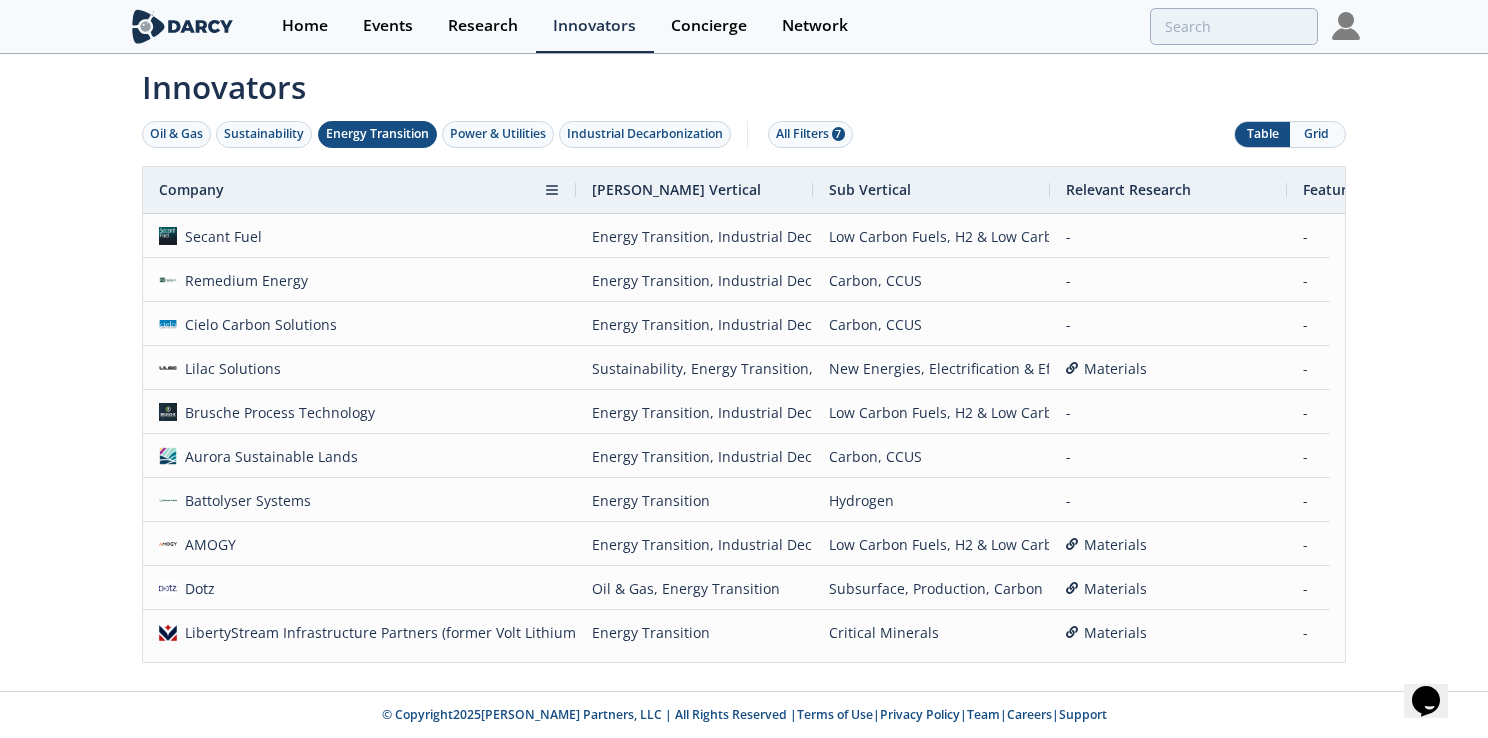 drag, startPoint x: 383, startPoint y: 190, endPoint x: 577, endPoint y: 206, distance: 194.65868 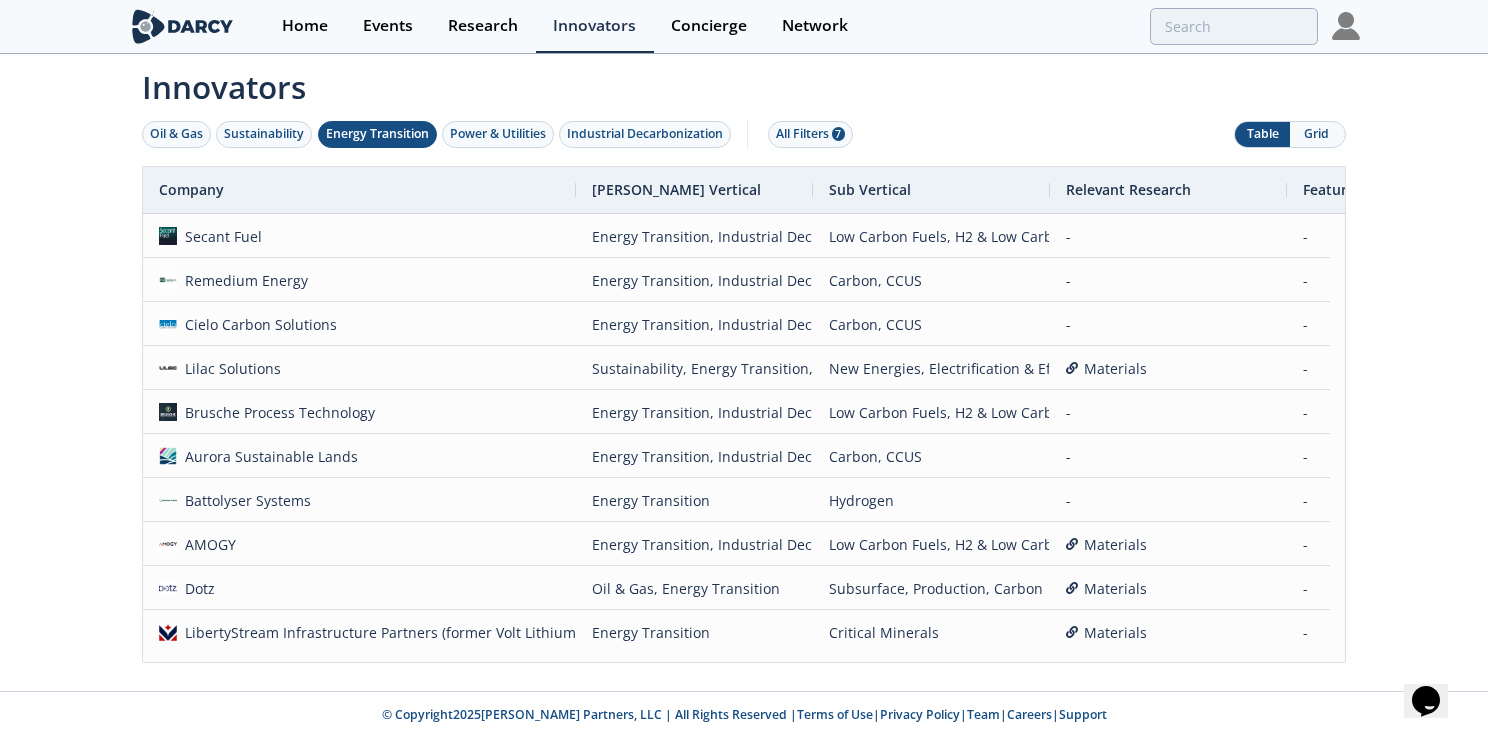 click on "Innovators
Oil & Gas
Sustainability
Energy Transition
Power & Utilities
Industrial Decarbonization
All Filters
7
Table
Grid
Press ENTER to sort. Press ALT DOWN to open column menu
Company" 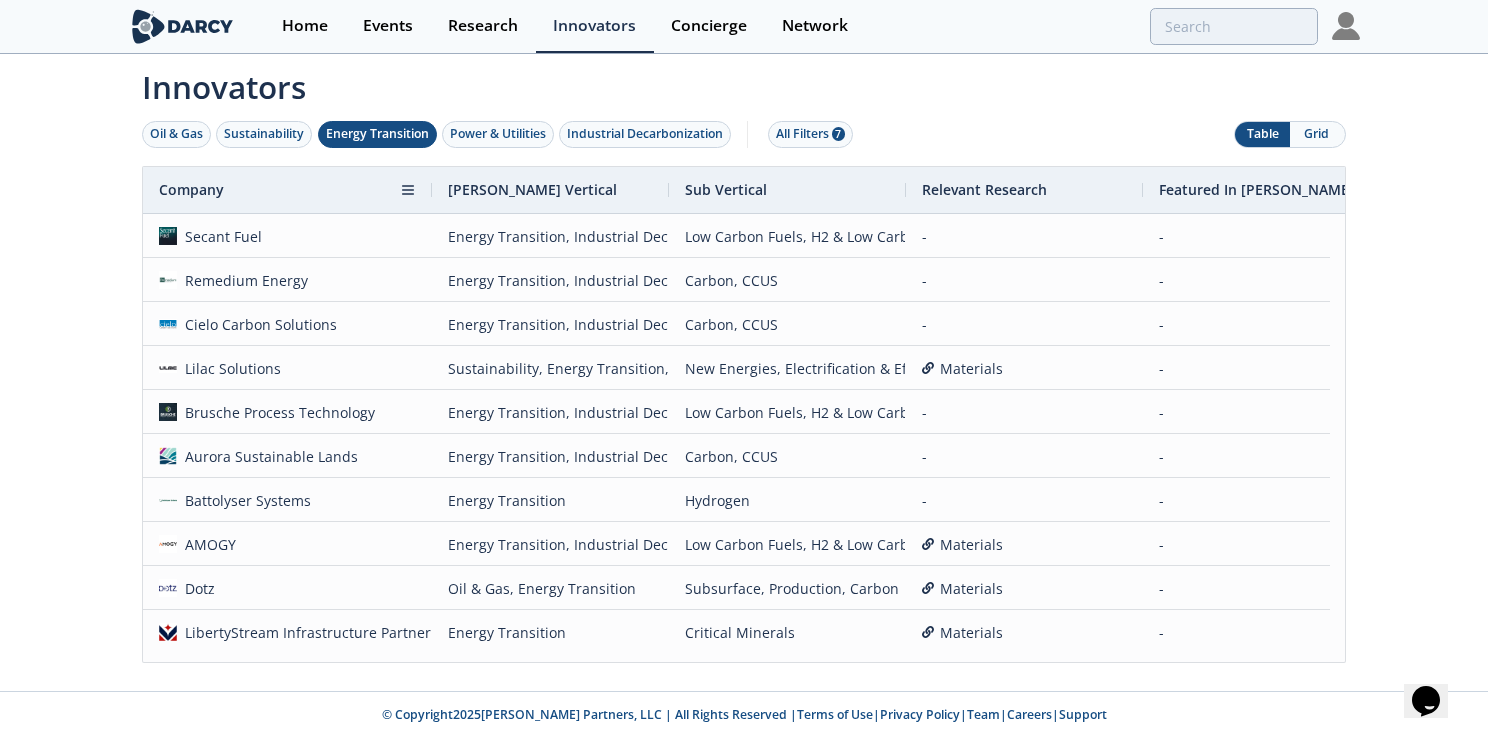 drag, startPoint x: 576, startPoint y: 190, endPoint x: 432, endPoint y: 202, distance: 144.49913 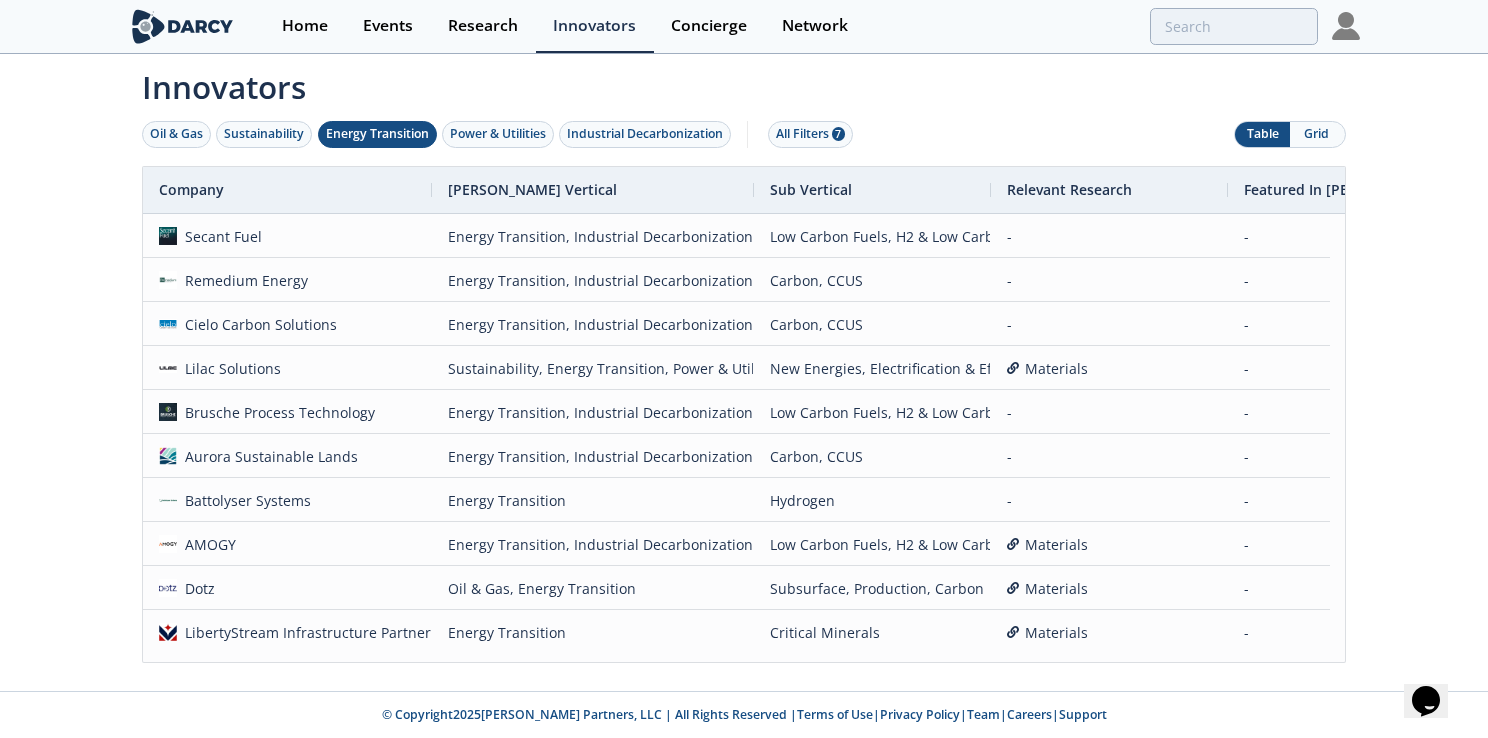 drag, startPoint x: 672, startPoint y: 188, endPoint x: 757, endPoint y: 146, distance: 94.81033 